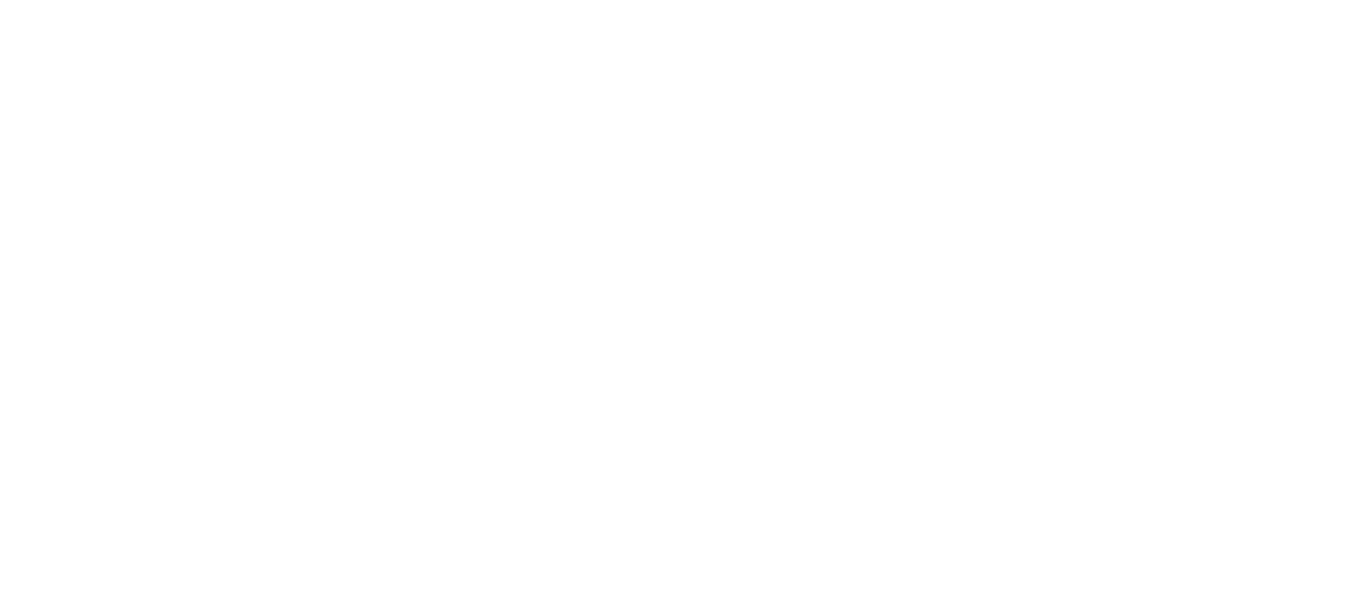 scroll, scrollTop: 0, scrollLeft: 0, axis: both 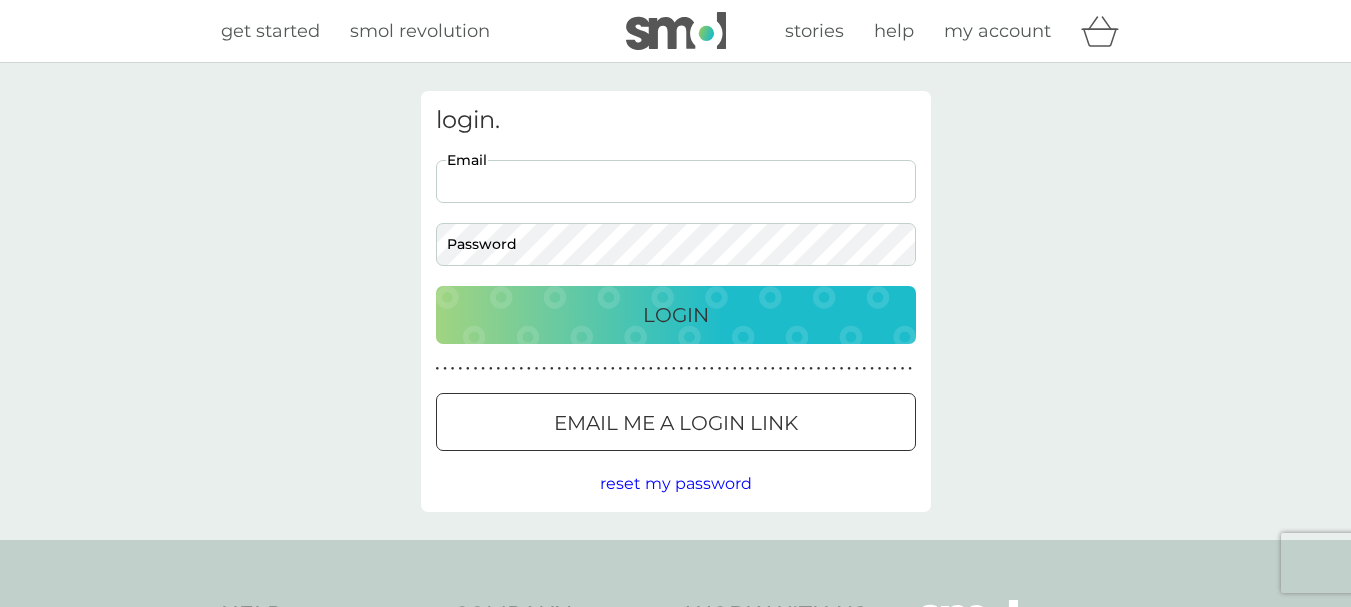 click on "Preferences Decline Accept get started smol revolution stories help my account login. Email Password Login ● ● ● ● ● ● ● ● ● ● ● ● ● ● ● ● ● ● ● ● ● ● ● ● ● ● ● ● ● ● ● ● ● ● ● ● ● ● ● ● ● ● ● ● ● ● ● ● ● ● ● ● ● ● ● ● ● ● ● ● ● ● ● ● ● ● ● ● ● ● Email me a login link reset my password Help help@smolproducts.com help centre safety first carton recycling rinse and return Company smol revolution smol stories our claims our impact report modern slavery statement Work With Us influencers partnerships press careers hygiene poverty B Corp. © 2018 - 2025 smol limited UK Select a new location: Deutschland France privacy policy terms of service" at bounding box center (675, 507) 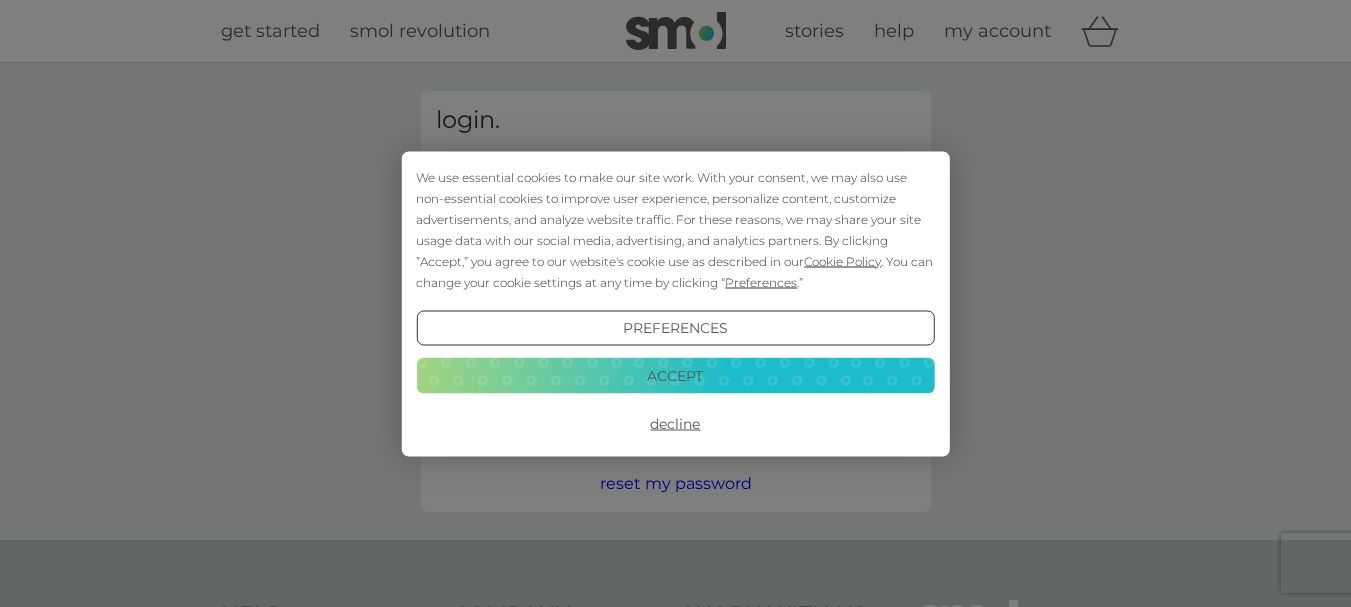 scroll, scrollTop: 0, scrollLeft: 0, axis: both 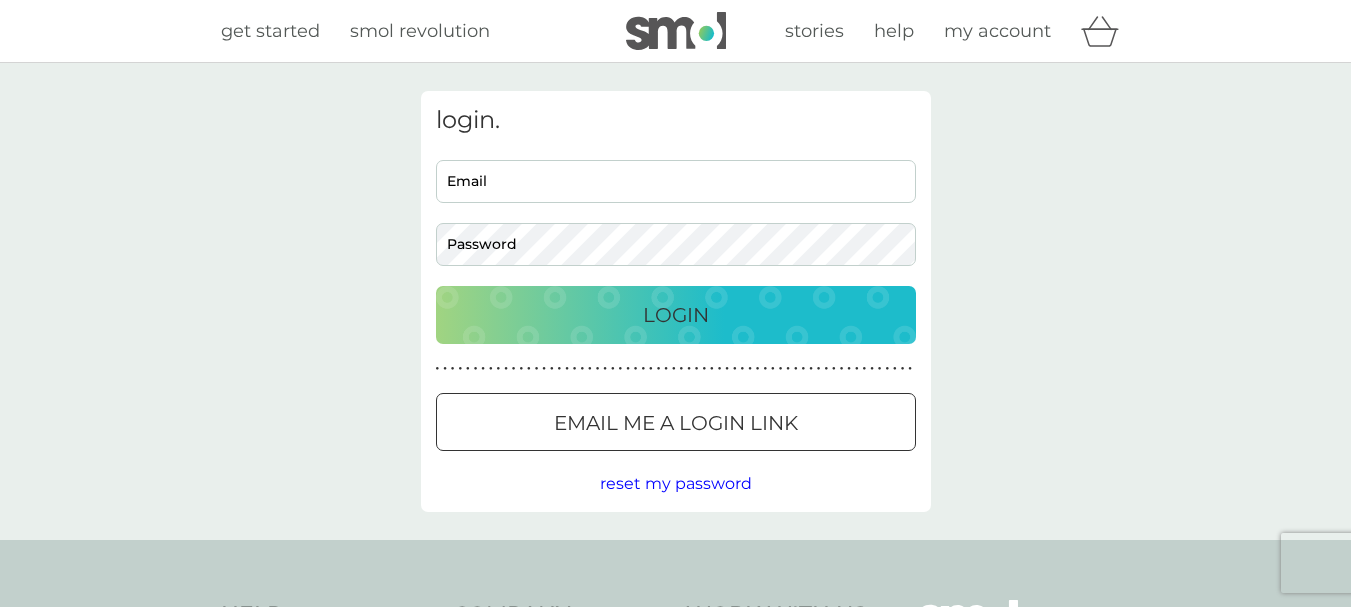 click on "Email" at bounding box center [676, 181] 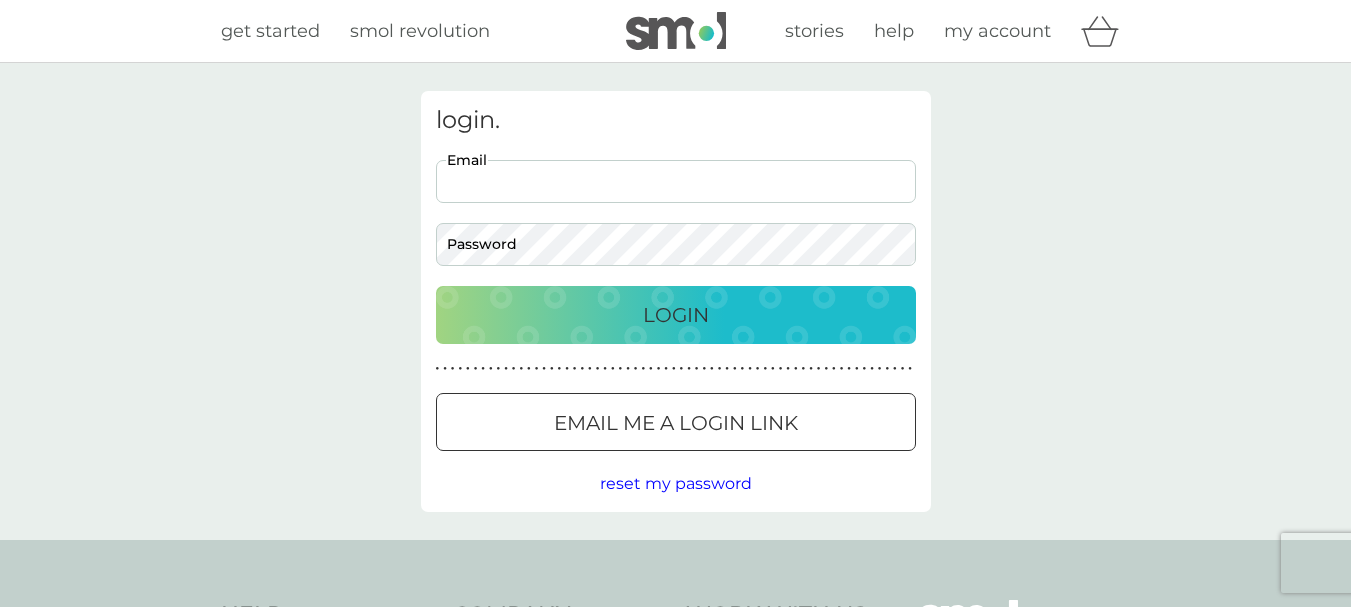 type on "jayantee@aol.com" 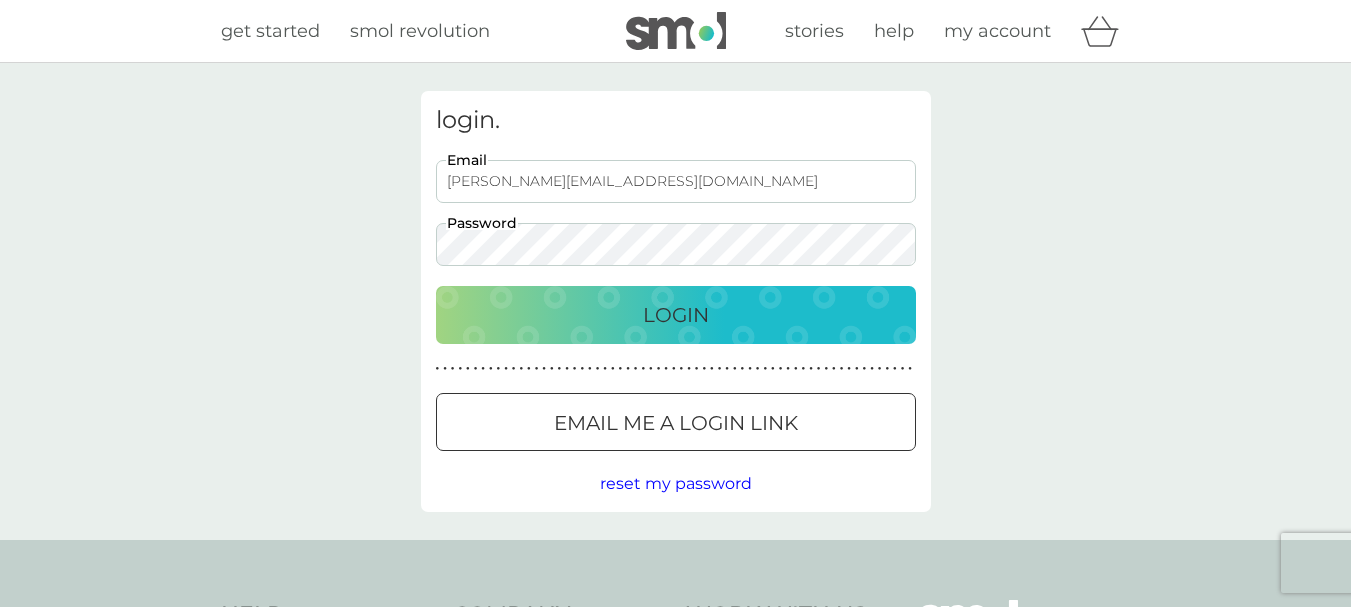click on "Login" at bounding box center (676, 315) 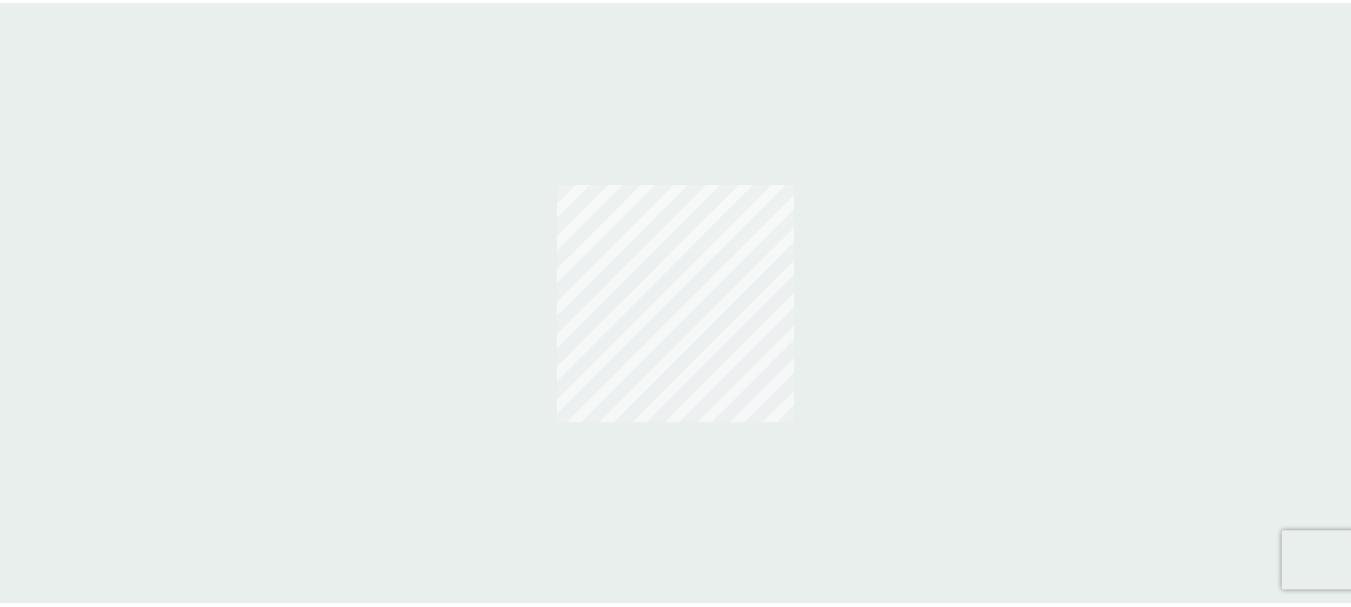 scroll, scrollTop: 0, scrollLeft: 0, axis: both 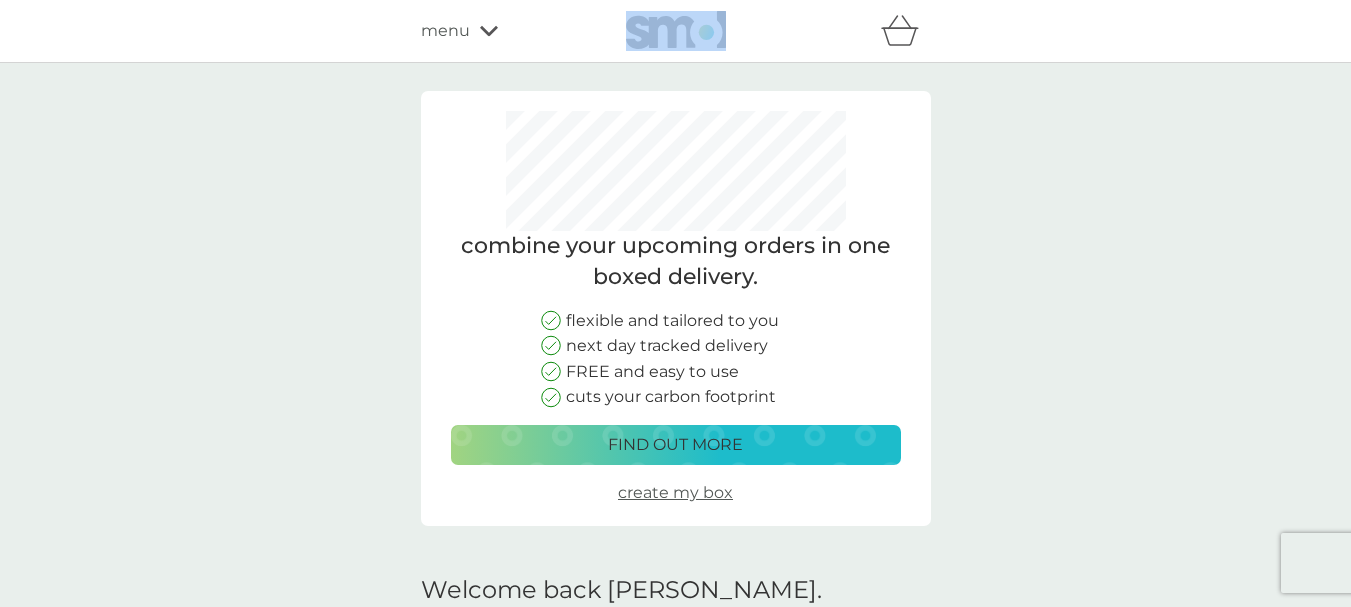 click 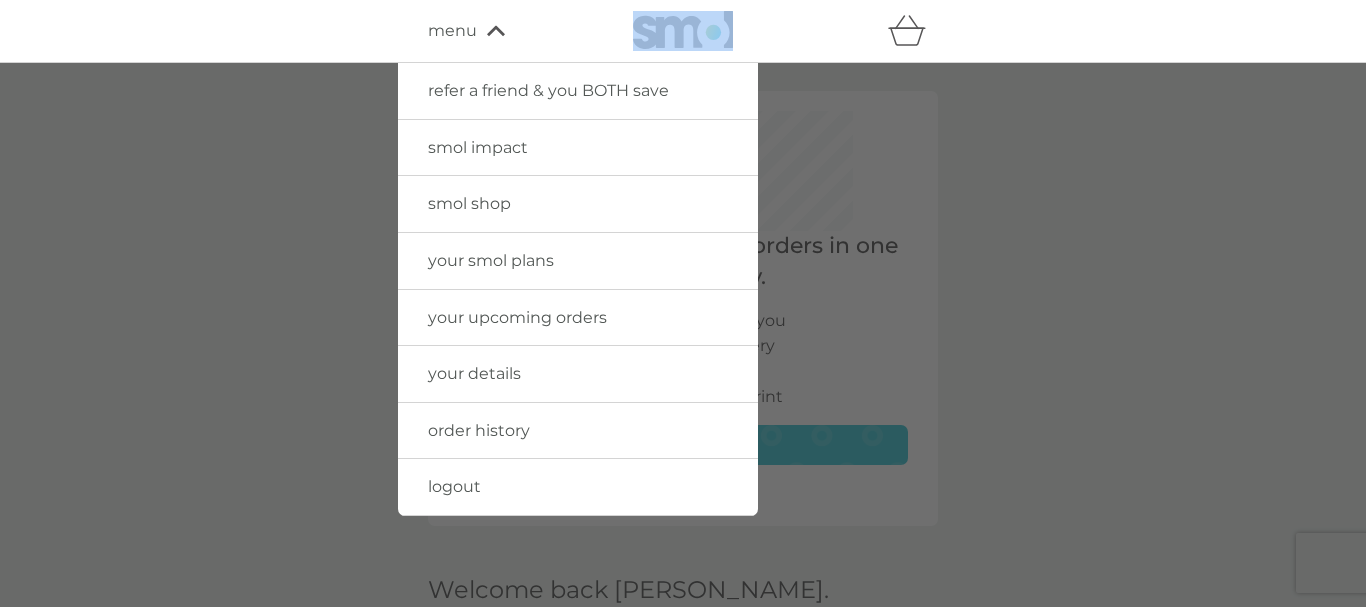 click on "smol shop" at bounding box center [469, 203] 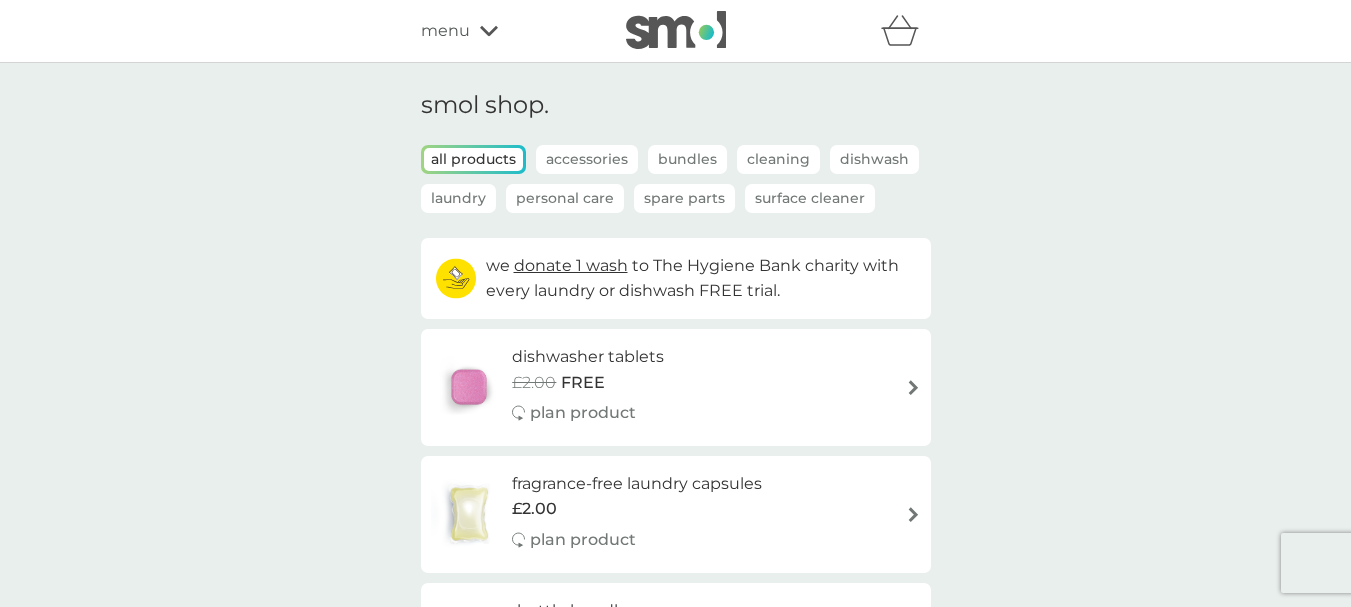 click on "Accessories" at bounding box center [587, 159] 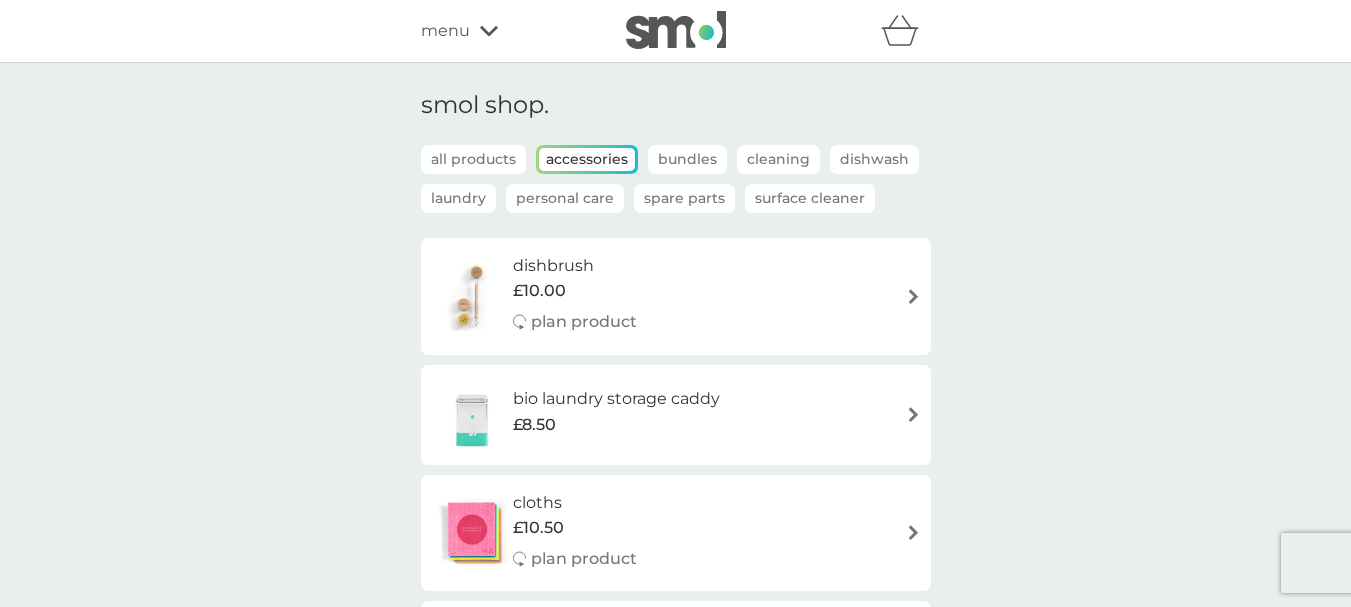 click on "Spare Parts" at bounding box center (684, 198) 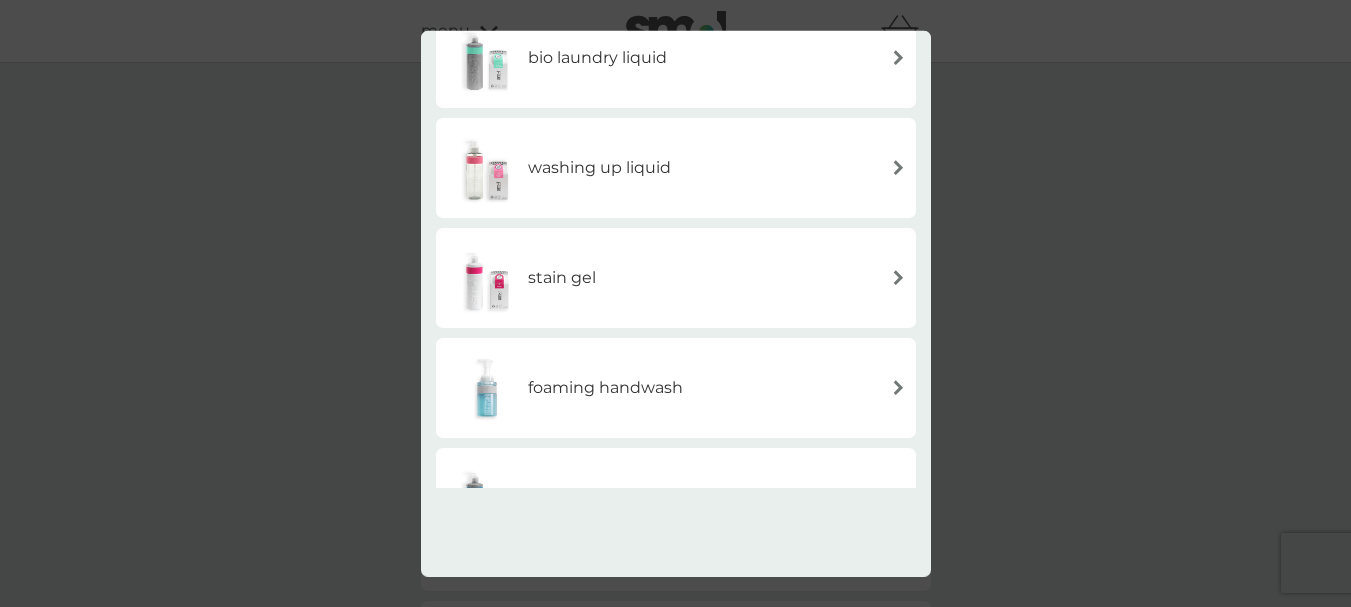 scroll, scrollTop: 654, scrollLeft: 0, axis: vertical 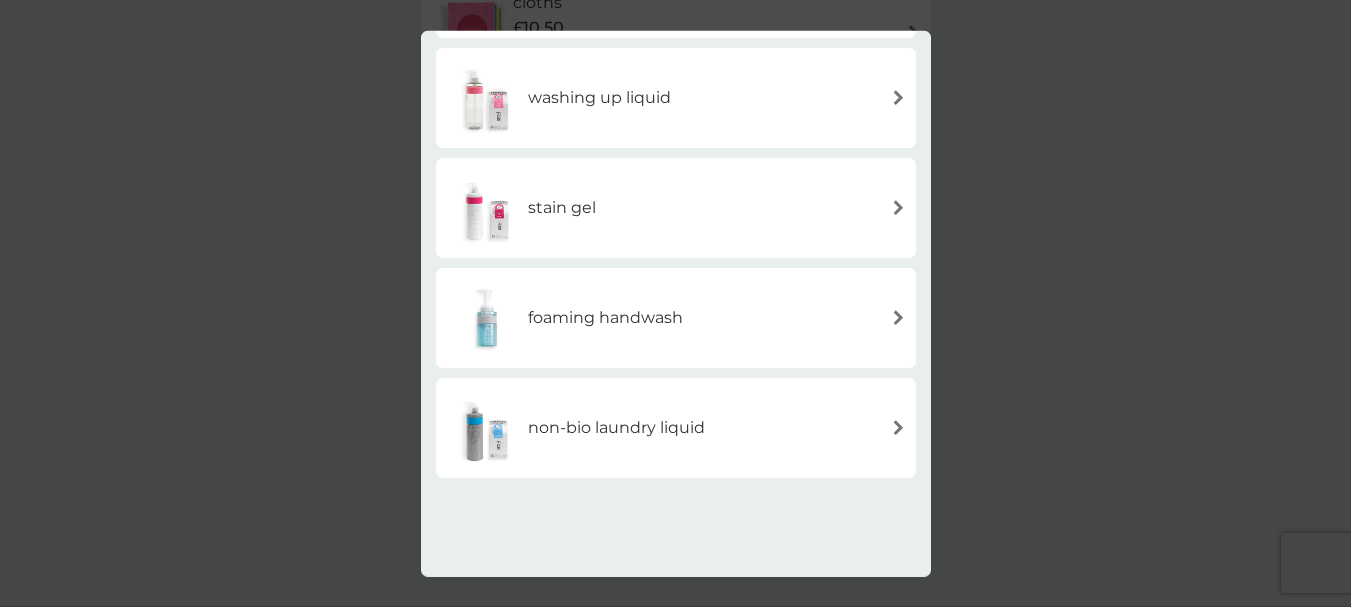 click on "back spare parts floor cleaner multi purpose spray foaming bathroom spray fabric conditioner bio laundry liquid washing up liquid stain gel foaming handwash non-bio laundry liquid" at bounding box center [675, 303] 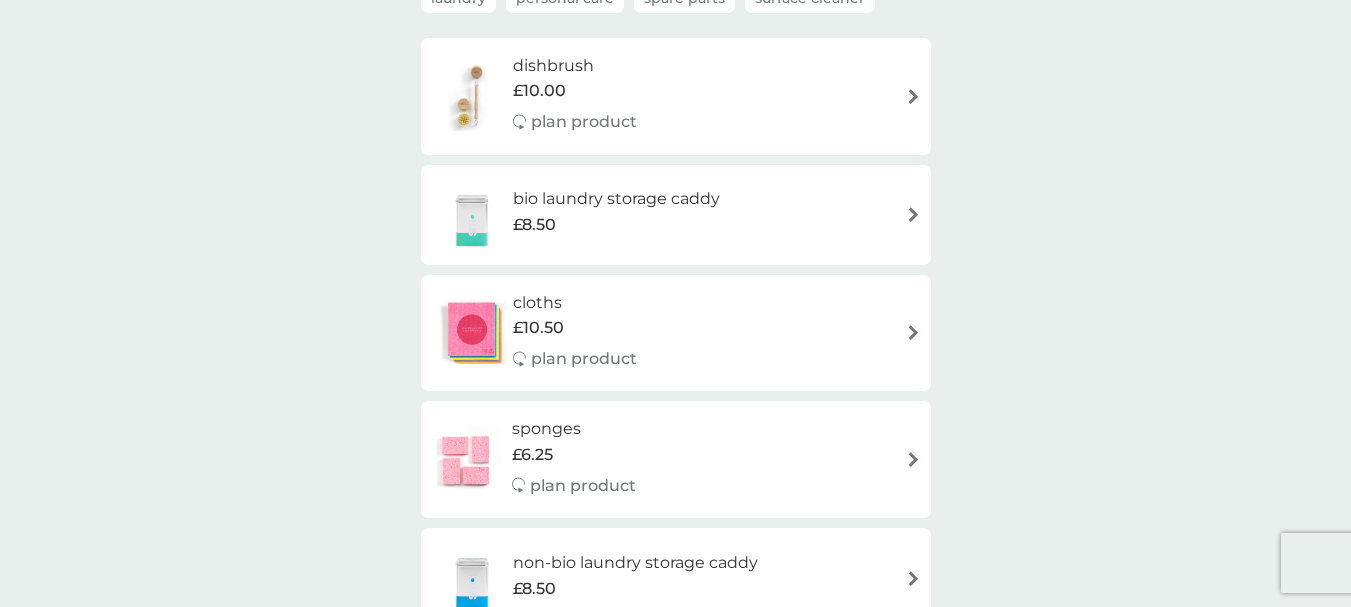 scroll, scrollTop: 0, scrollLeft: 0, axis: both 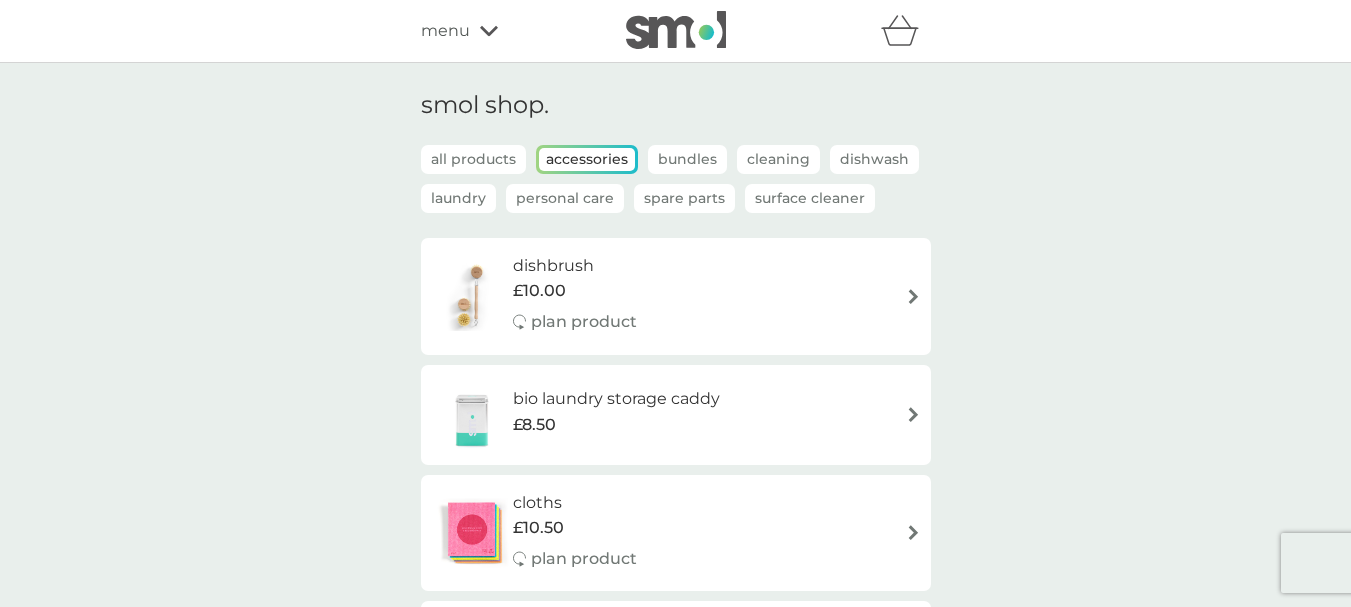 click on "Spare Parts" at bounding box center (684, 198) 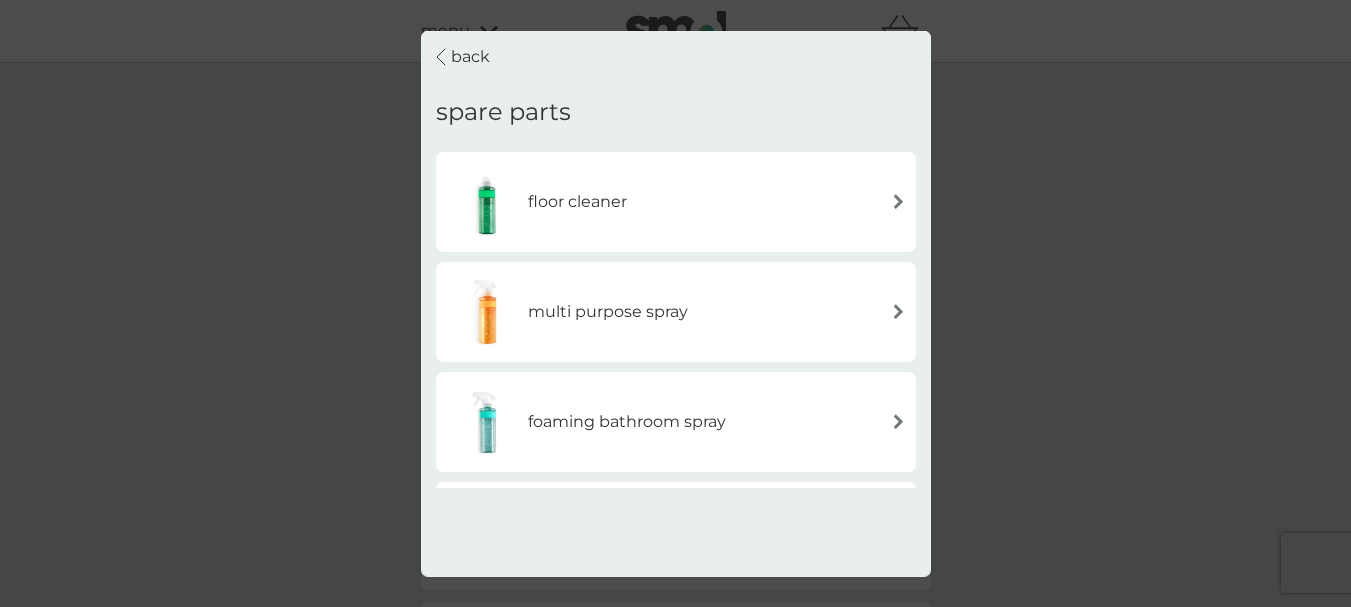 click on "back spare parts floor cleaner multi purpose spray foaming bathroom spray fabric conditioner bio laundry liquid washing up liquid stain gel foaming handwash non-bio laundry liquid" at bounding box center [675, 303] 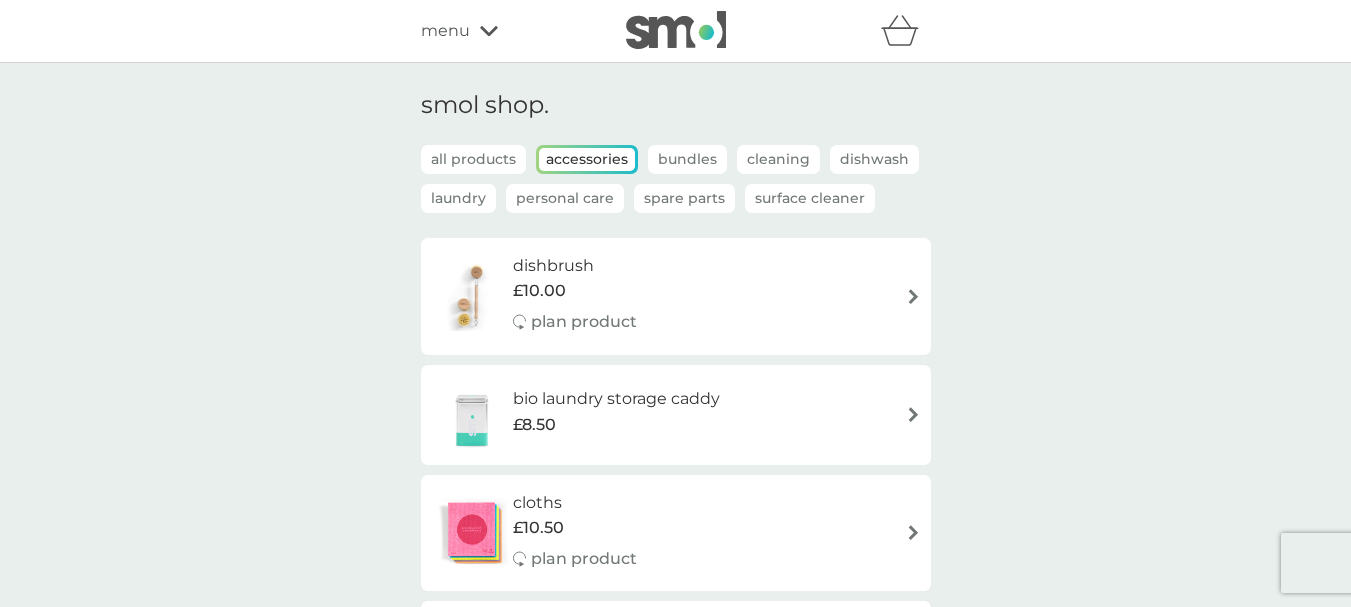 click on "Accessories" at bounding box center (587, 159) 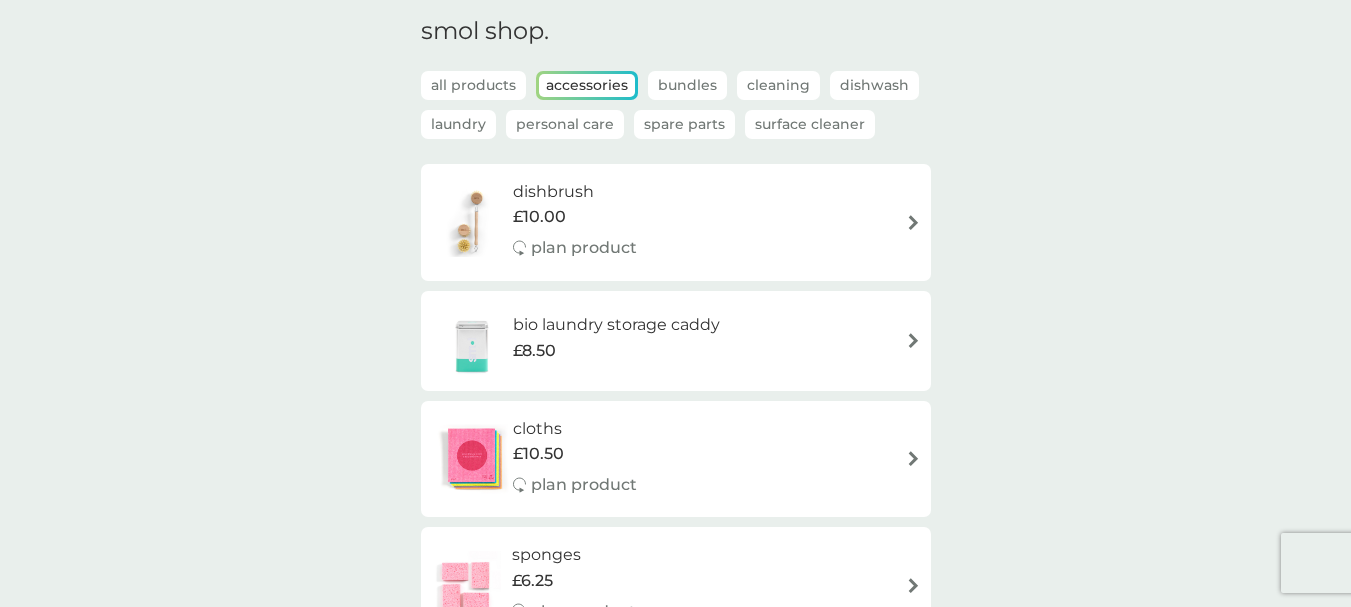 scroll, scrollTop: 0, scrollLeft: 0, axis: both 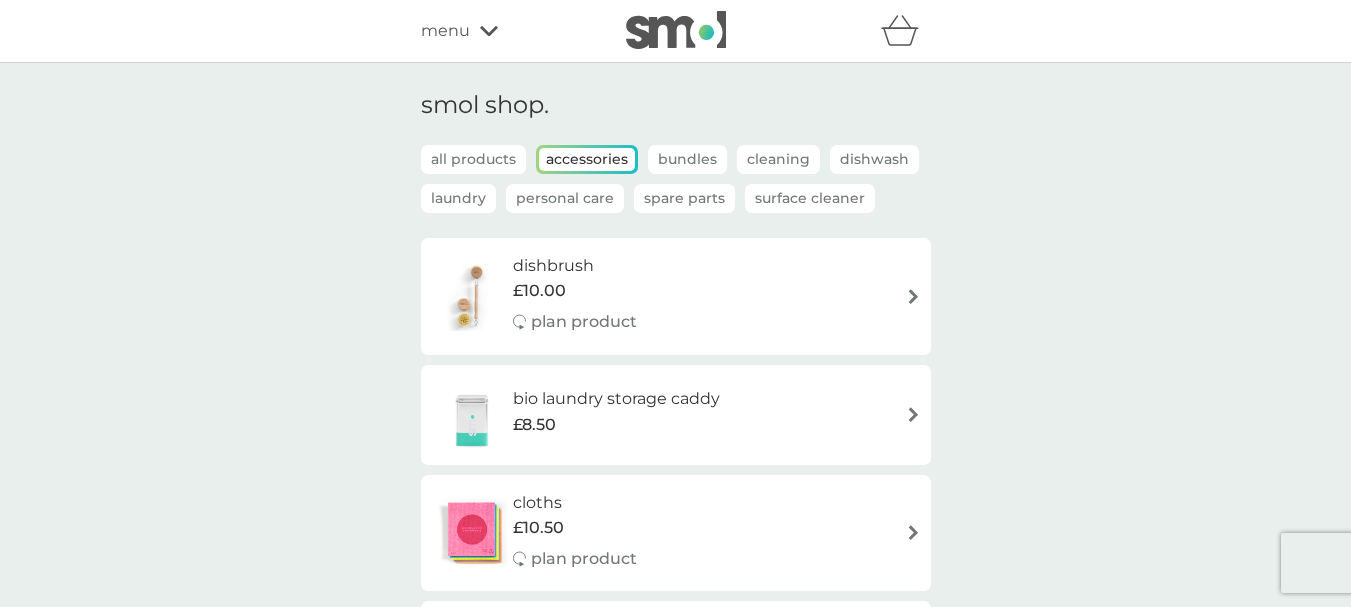 click on "Laundry" at bounding box center (458, 198) 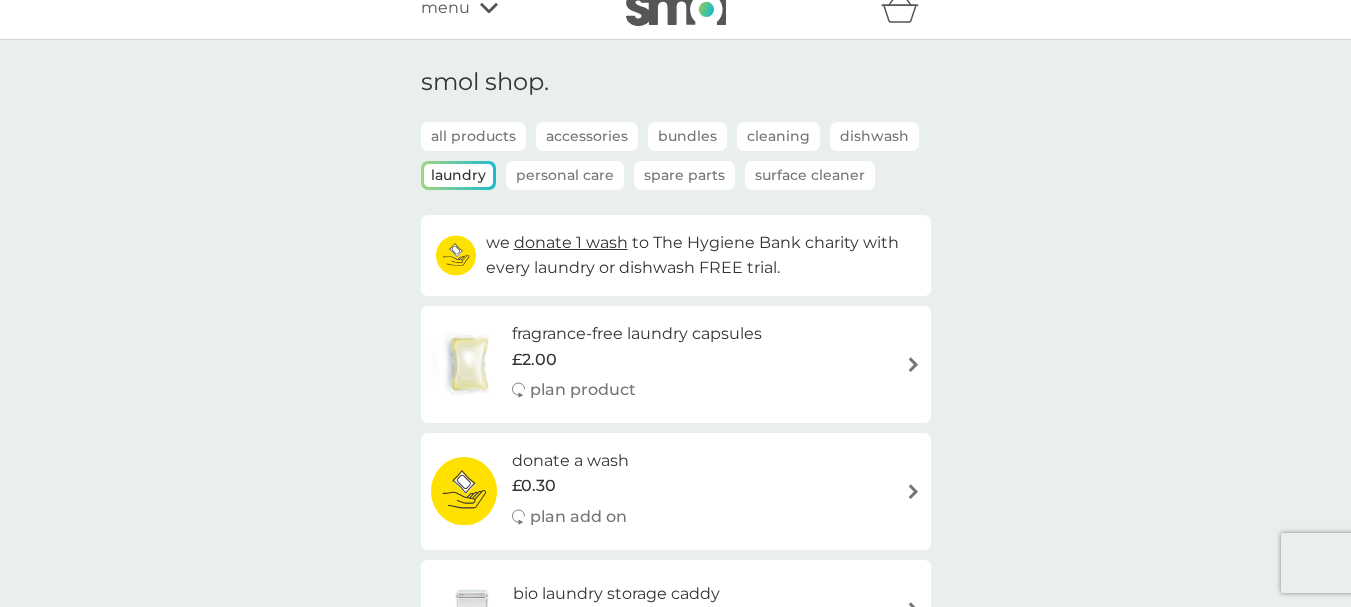 scroll, scrollTop: 0, scrollLeft: 0, axis: both 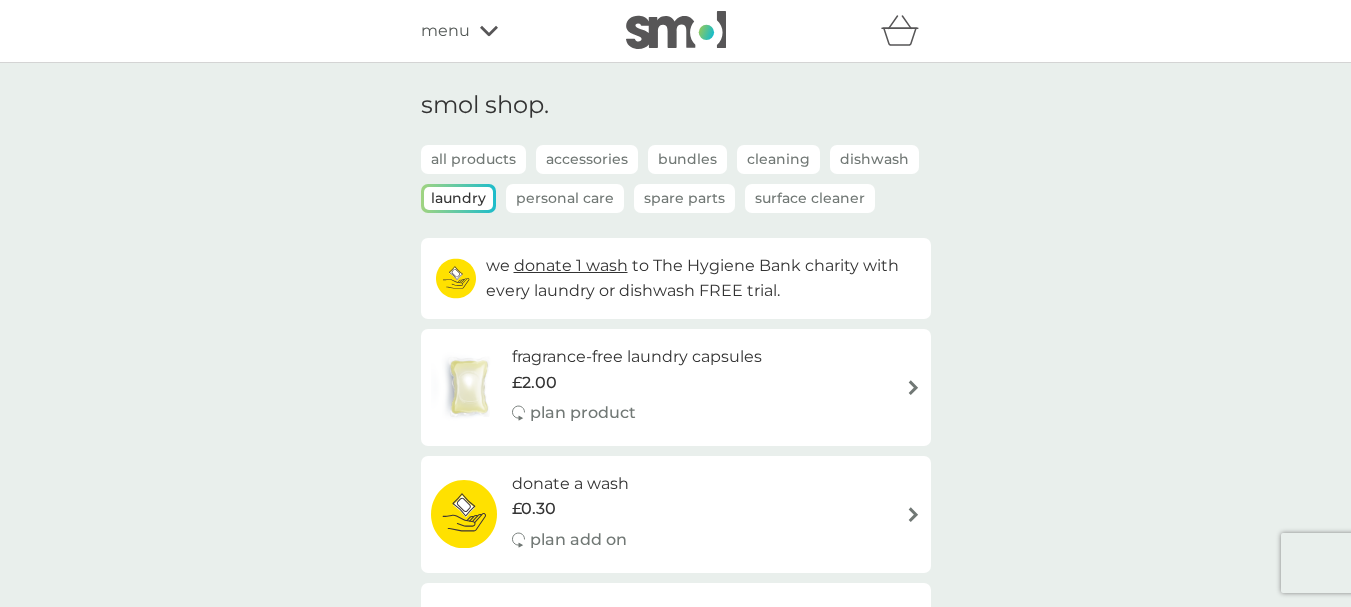 click on "Spare Parts" at bounding box center [684, 198] 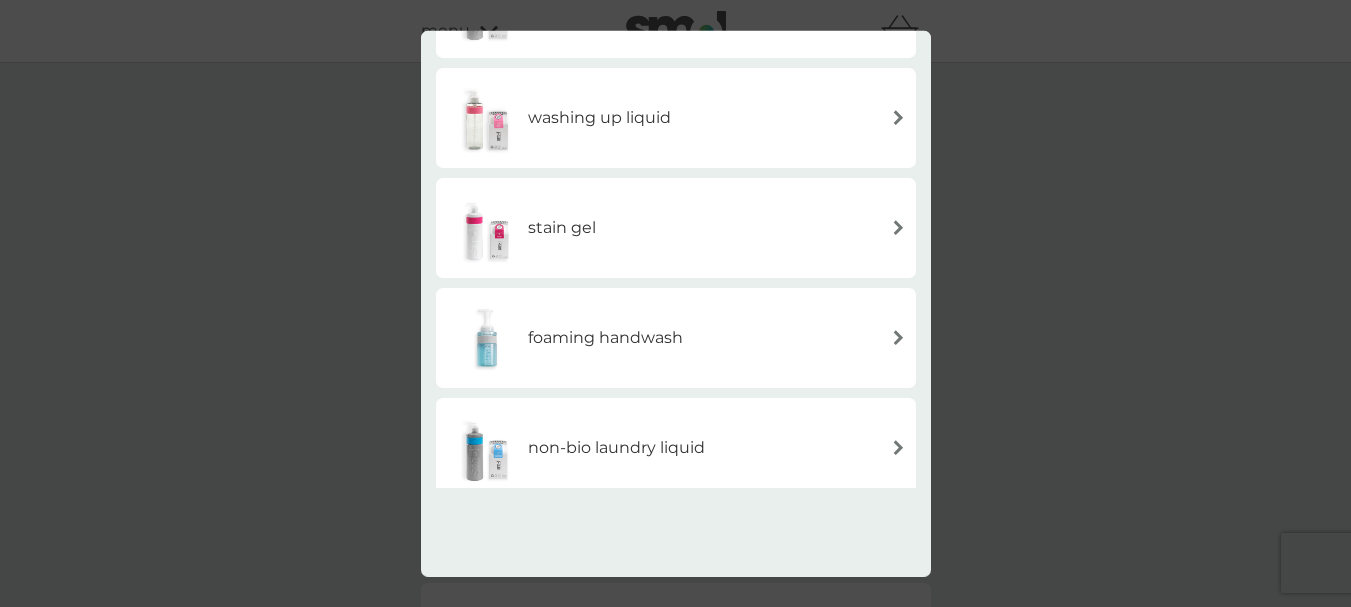 scroll, scrollTop: 654, scrollLeft: 0, axis: vertical 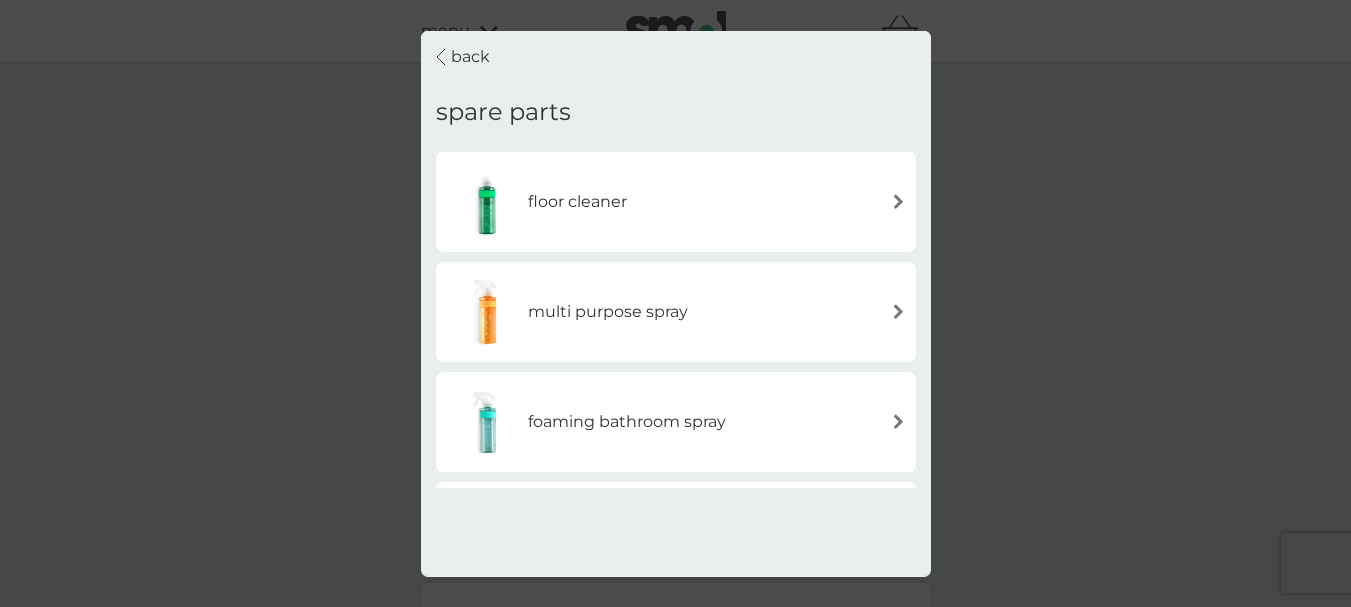 click on "back spare parts floor cleaner multi purpose spray foaming bathroom spray fabric conditioner bio laundry liquid washing up liquid stain gel foaming handwash non-bio laundry liquid" at bounding box center [675, 303] 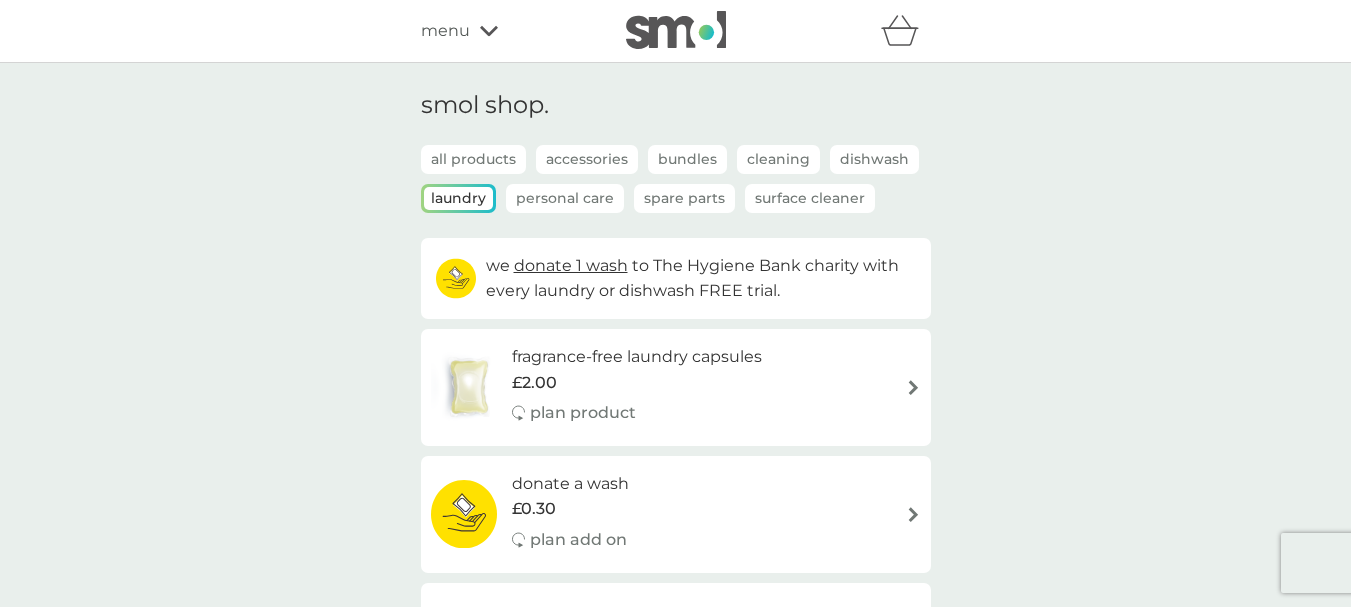 click at bounding box center (676, 30) 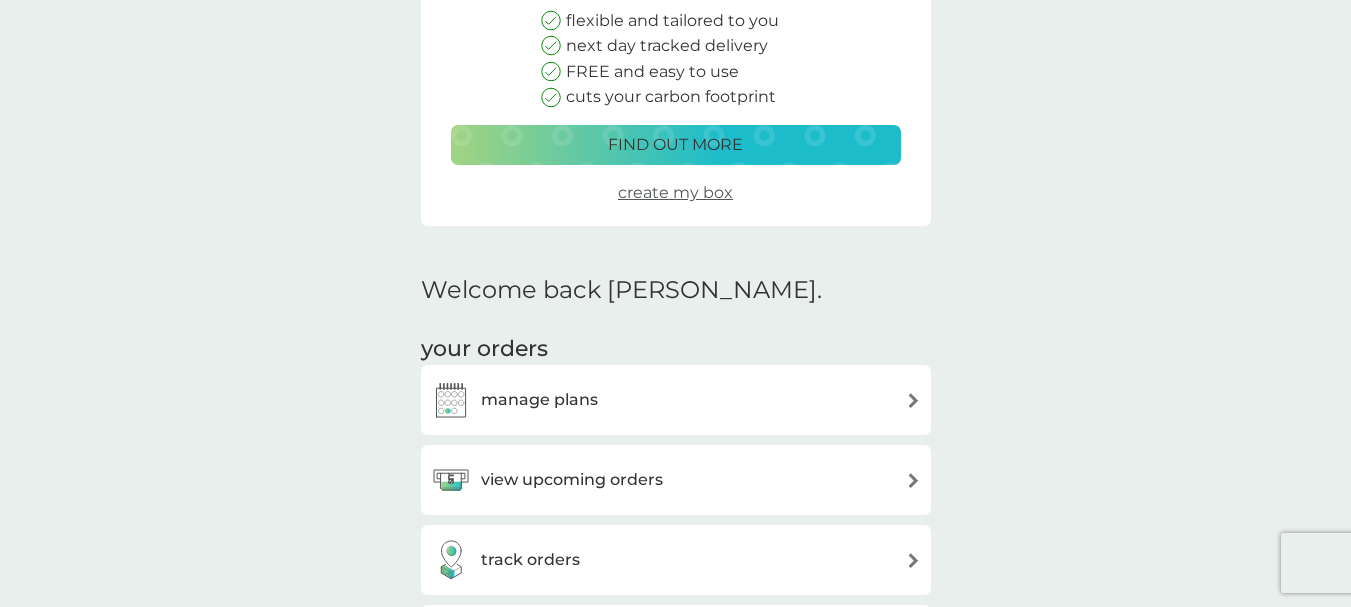 scroll, scrollTop: 0, scrollLeft: 0, axis: both 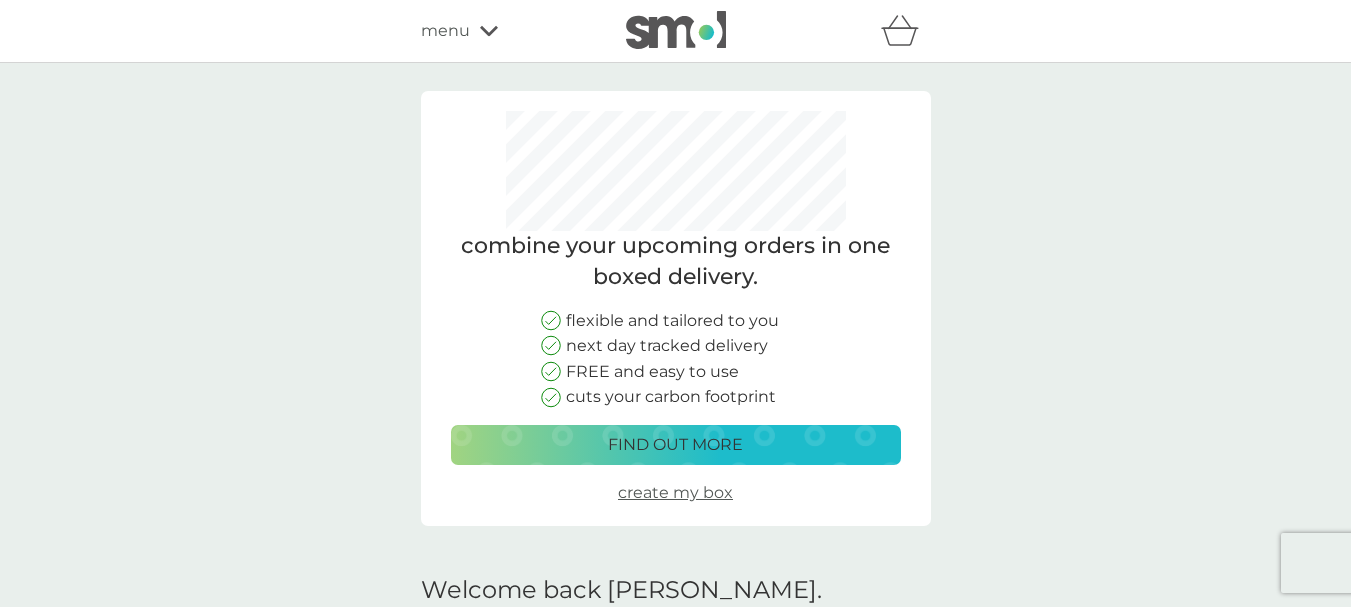 click 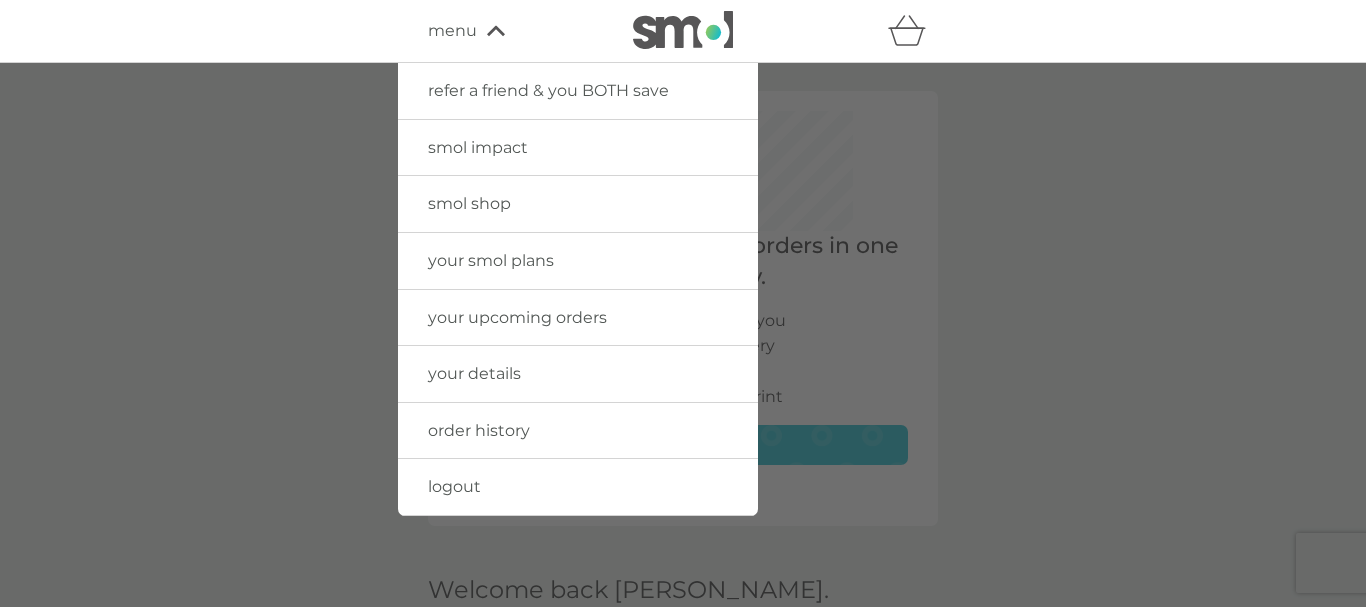 click on "your smol plans" at bounding box center [491, 260] 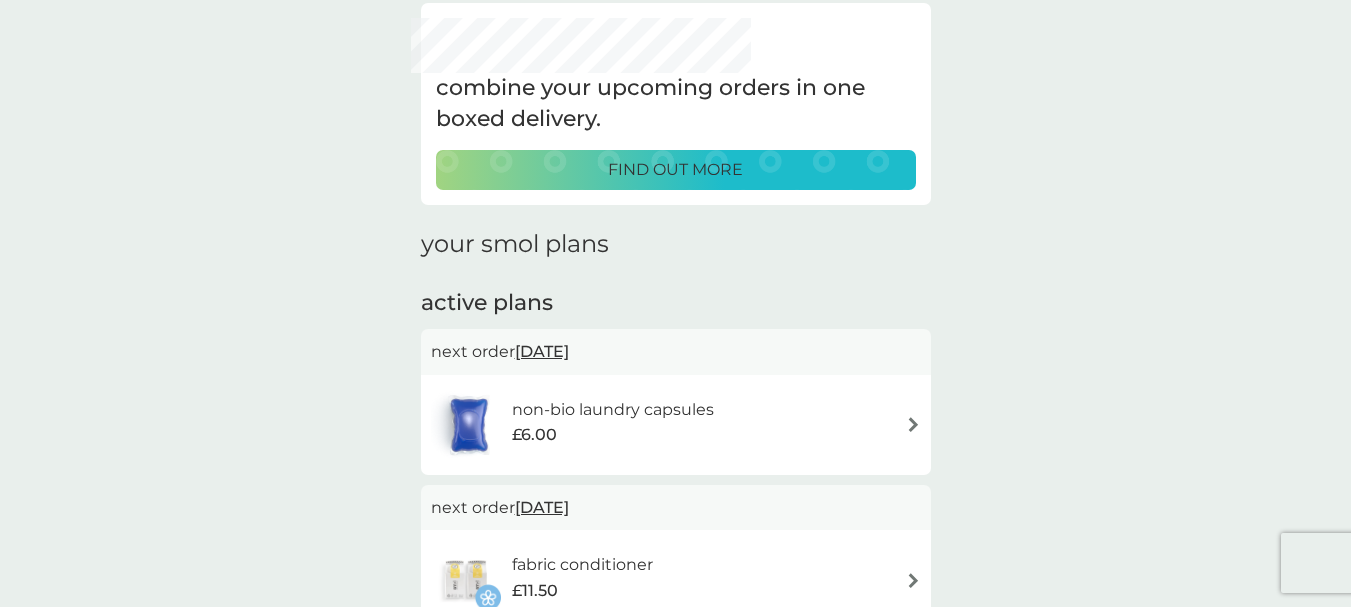 scroll, scrollTop: 0, scrollLeft: 0, axis: both 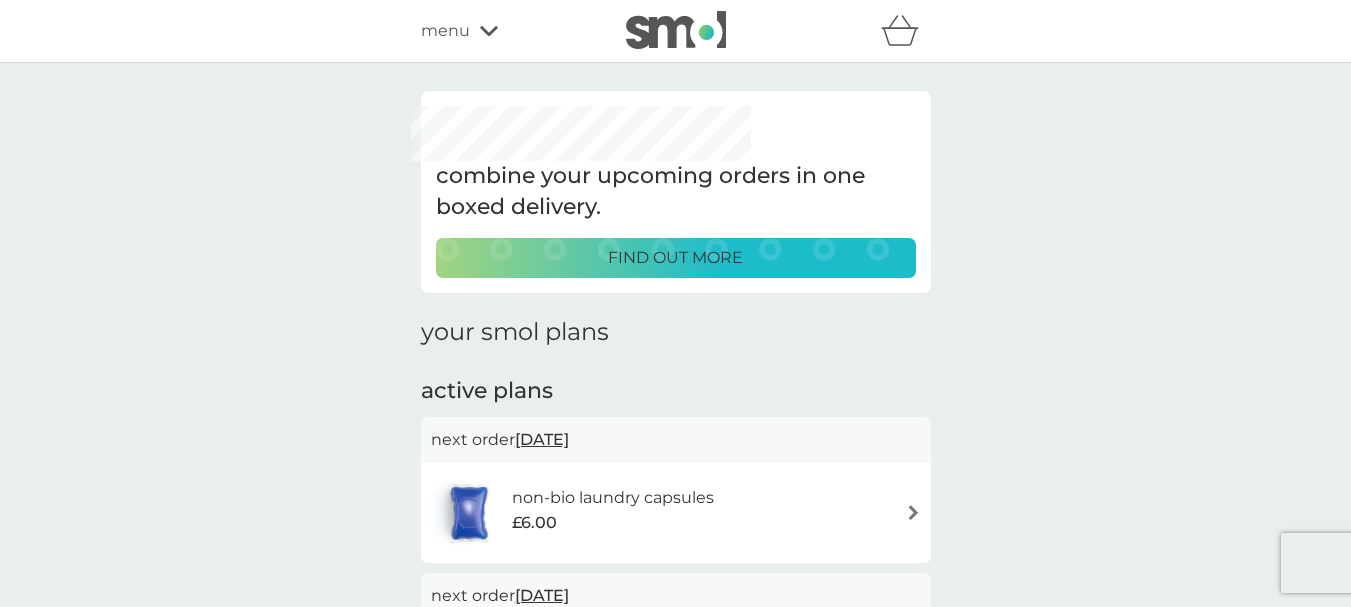 click at bounding box center [676, 30] 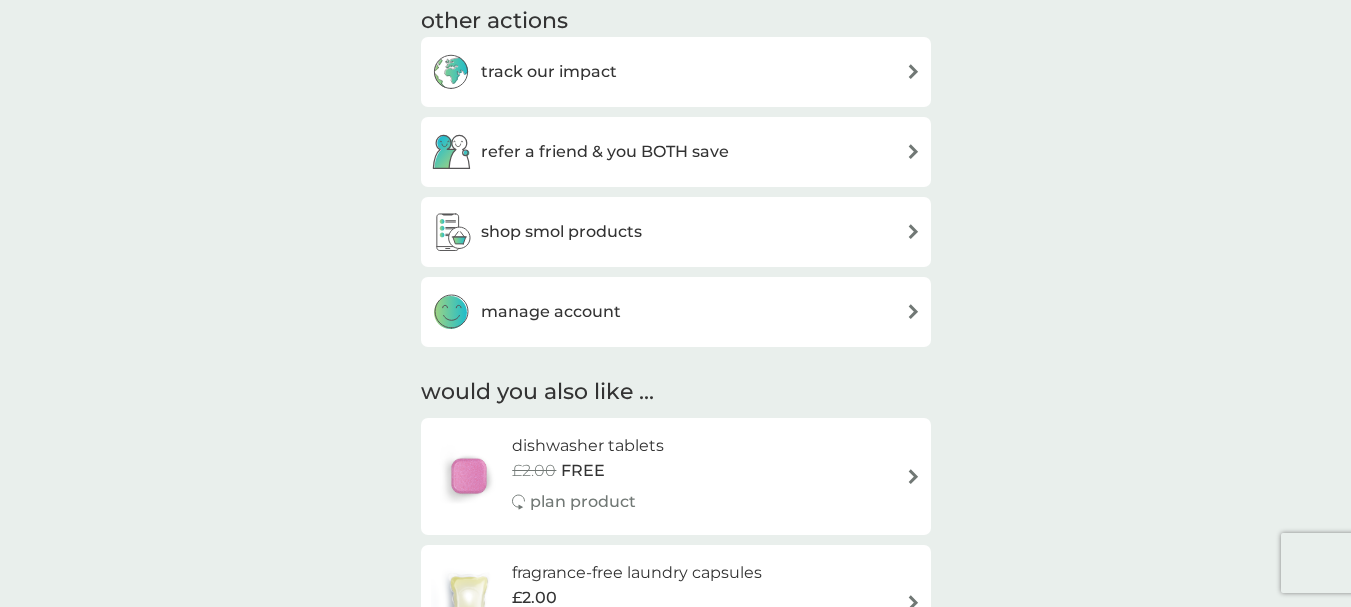 scroll, scrollTop: 1000, scrollLeft: 0, axis: vertical 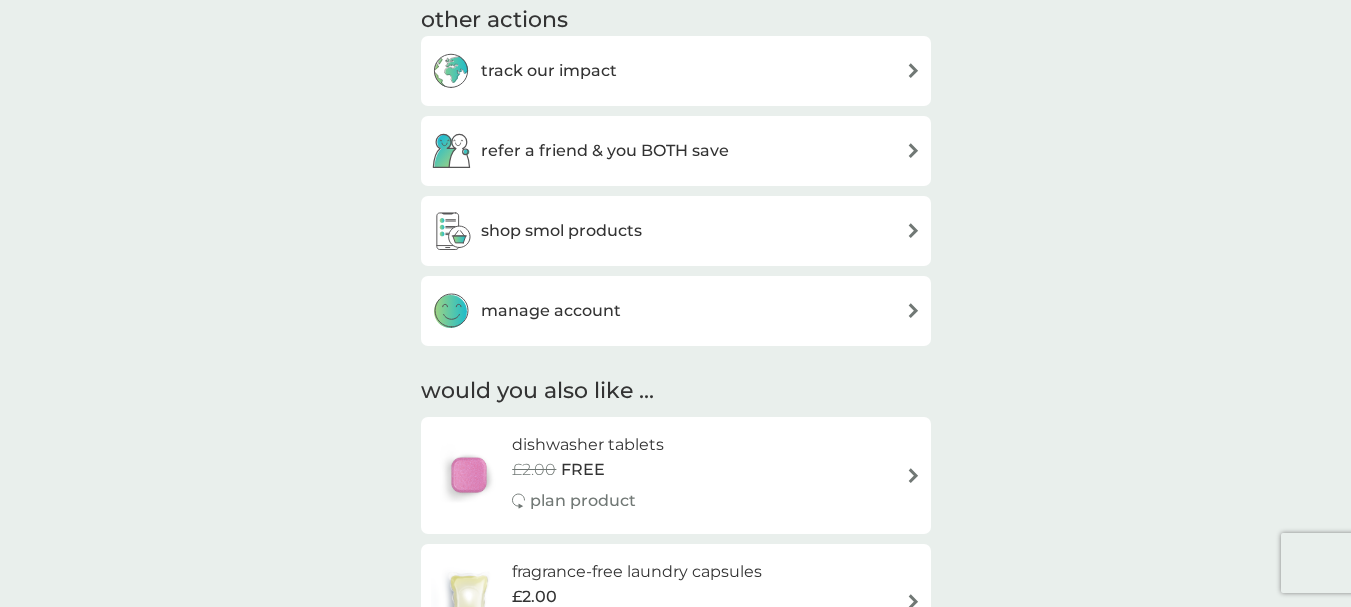 click on "shop smol products" at bounding box center (676, 231) 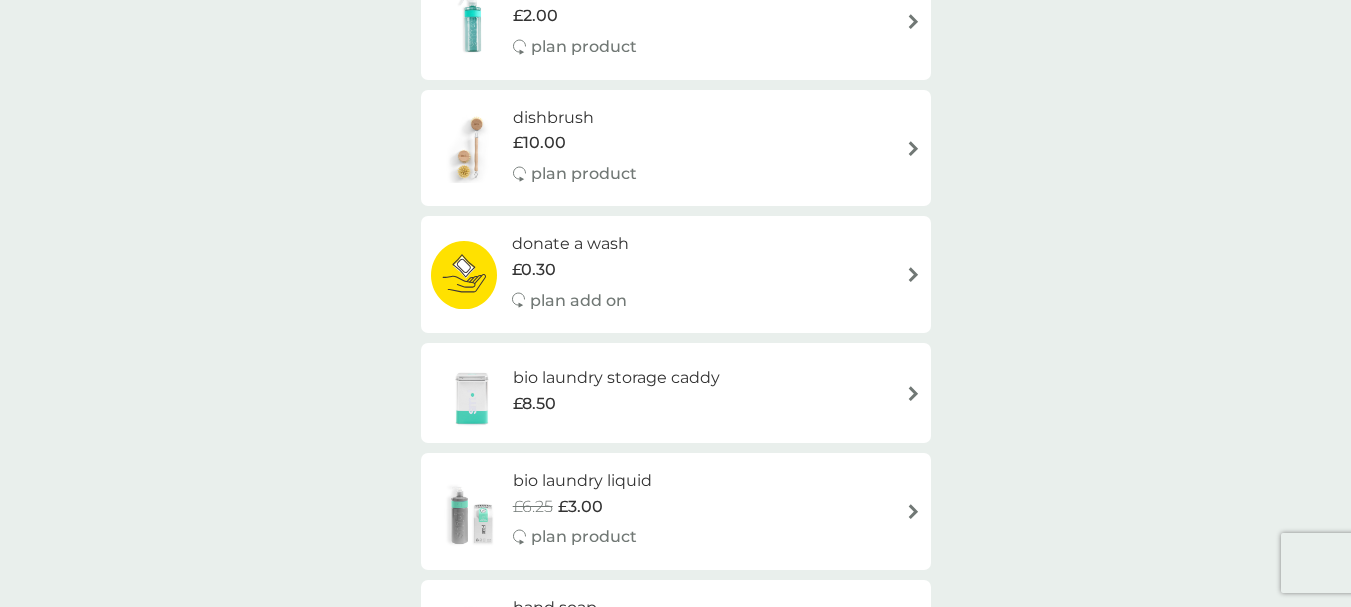 scroll, scrollTop: 0, scrollLeft: 0, axis: both 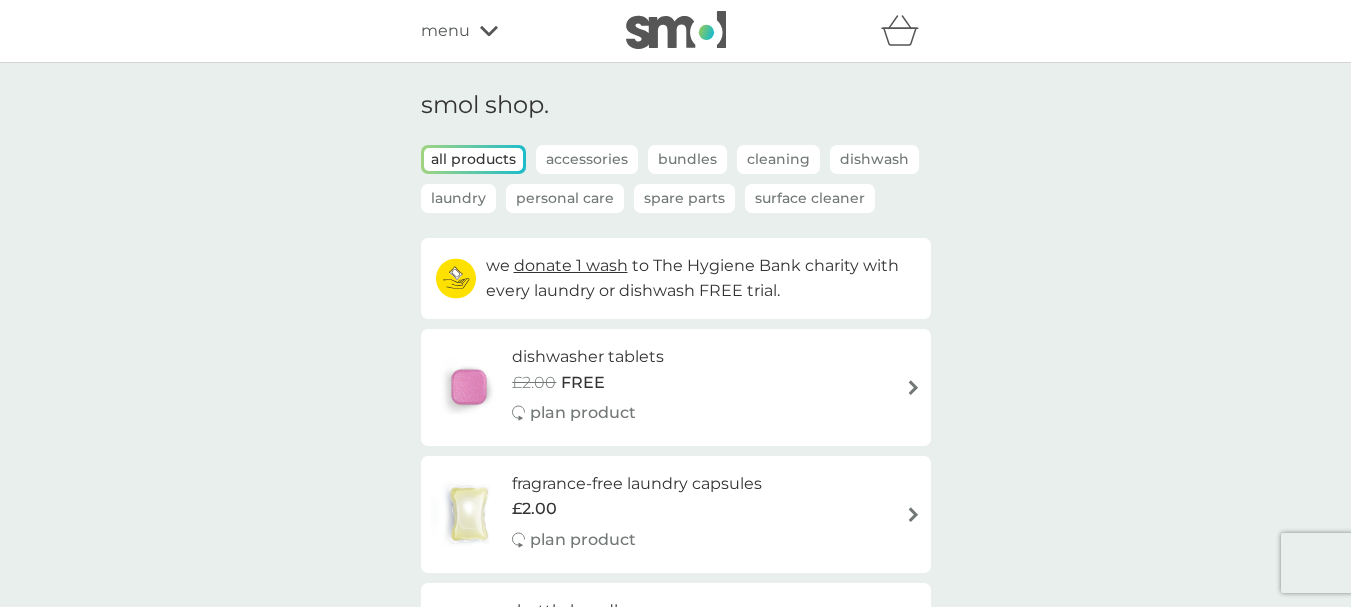 click on "all products" at bounding box center (473, 159) 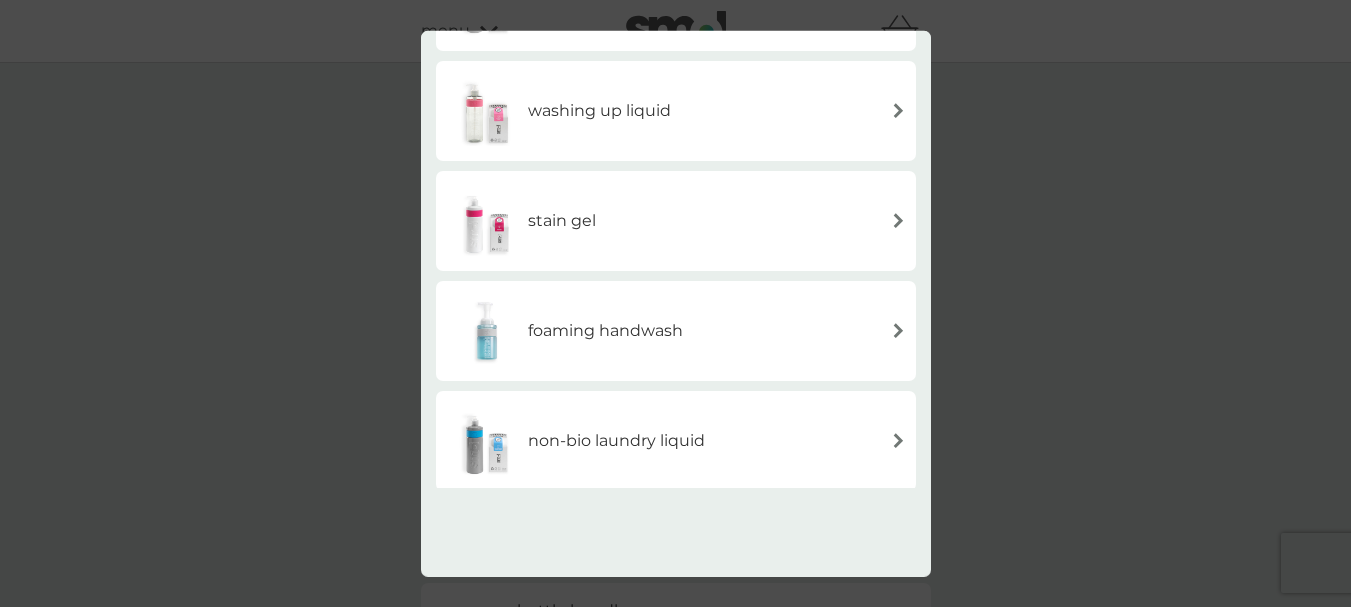 scroll, scrollTop: 654, scrollLeft: 0, axis: vertical 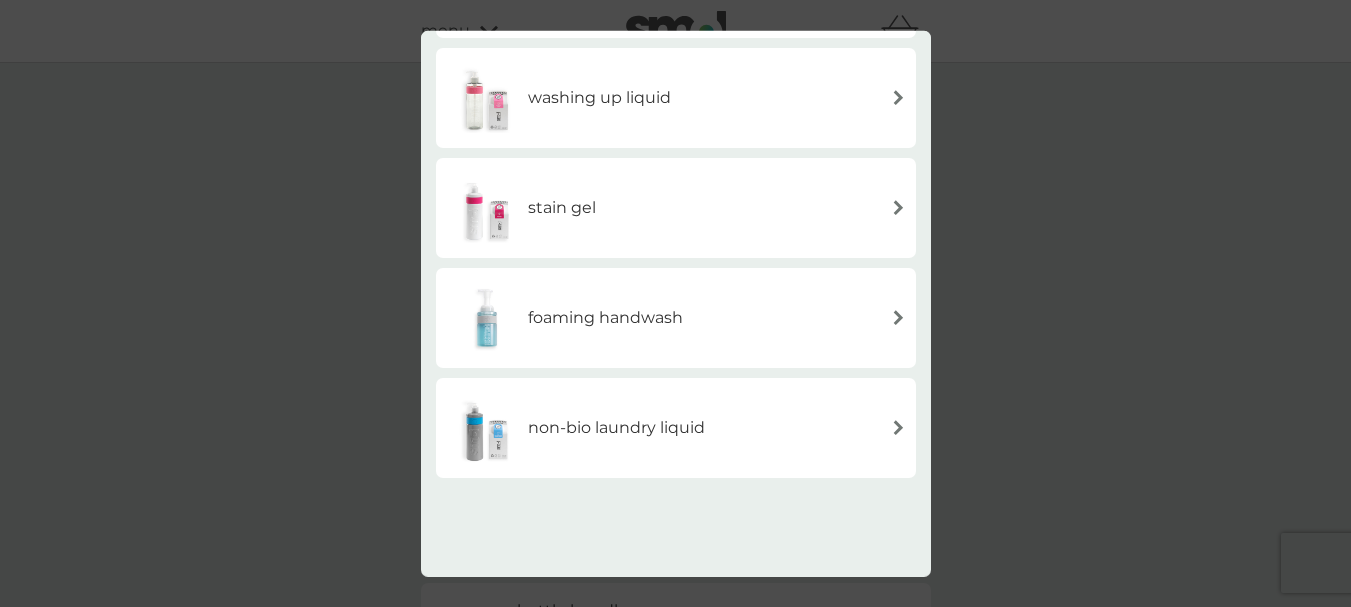 click on "back spare parts floor cleaner multi purpose spray foaming bathroom spray fabric conditioner bio laundry liquid washing up liquid stain gel foaming handwash non-bio laundry liquid" at bounding box center (675, 303) 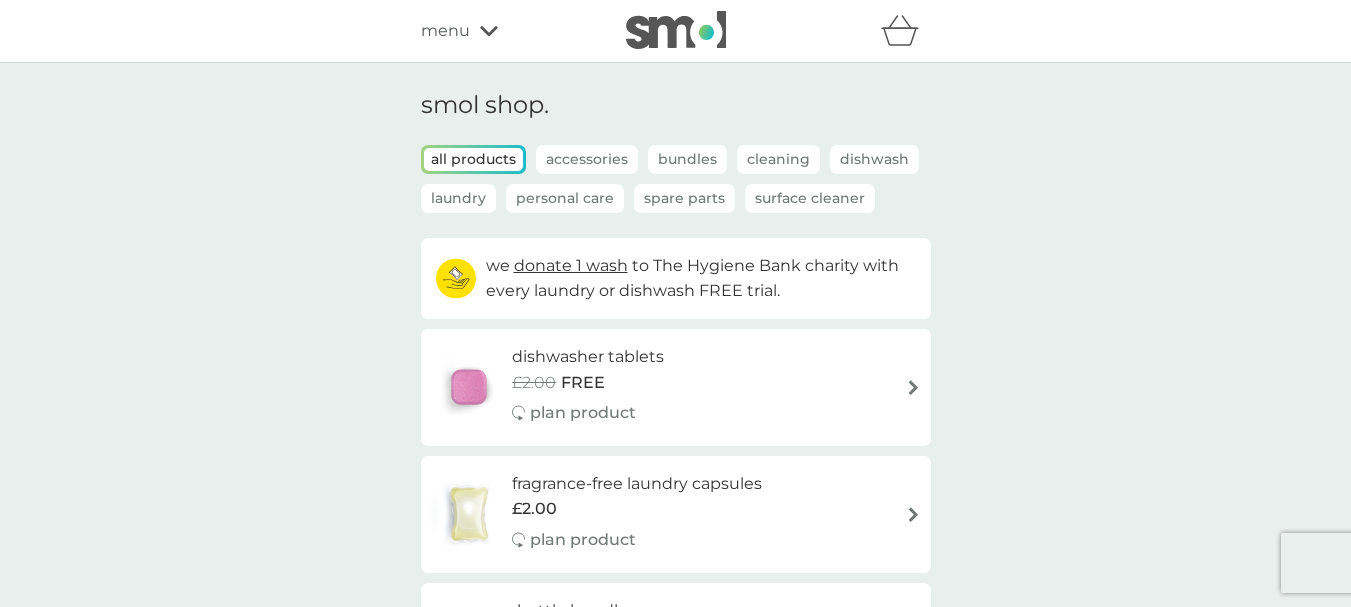 click on "all products" at bounding box center [473, 159] 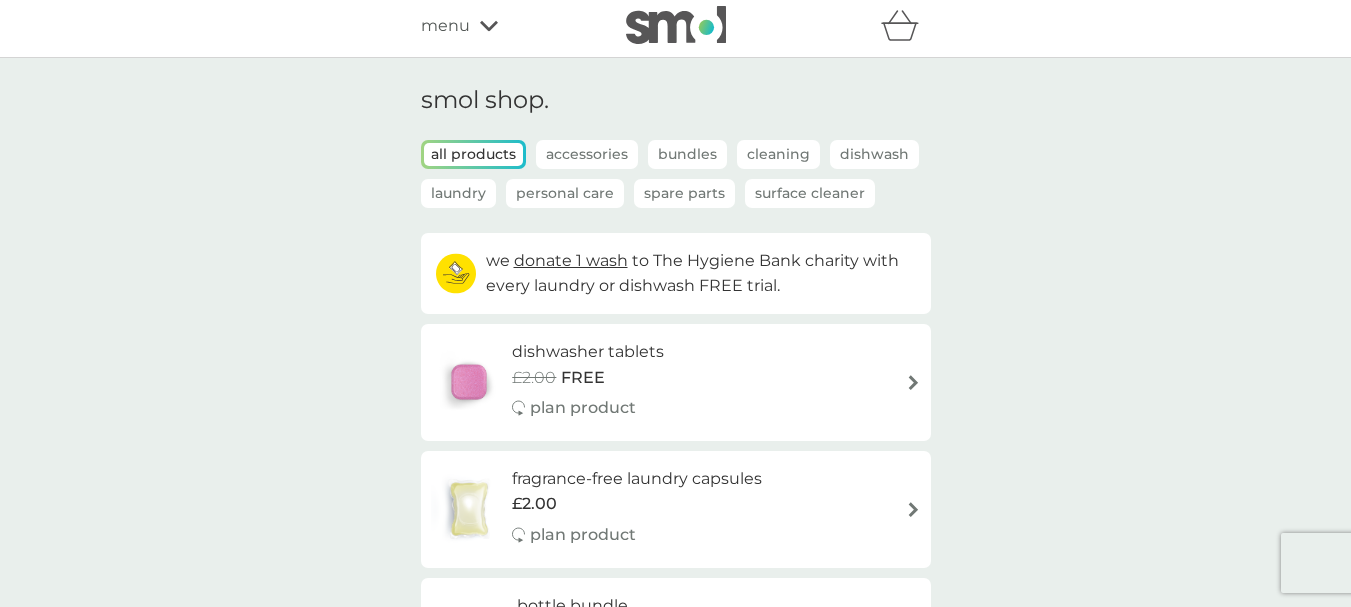 scroll, scrollTop: 0, scrollLeft: 0, axis: both 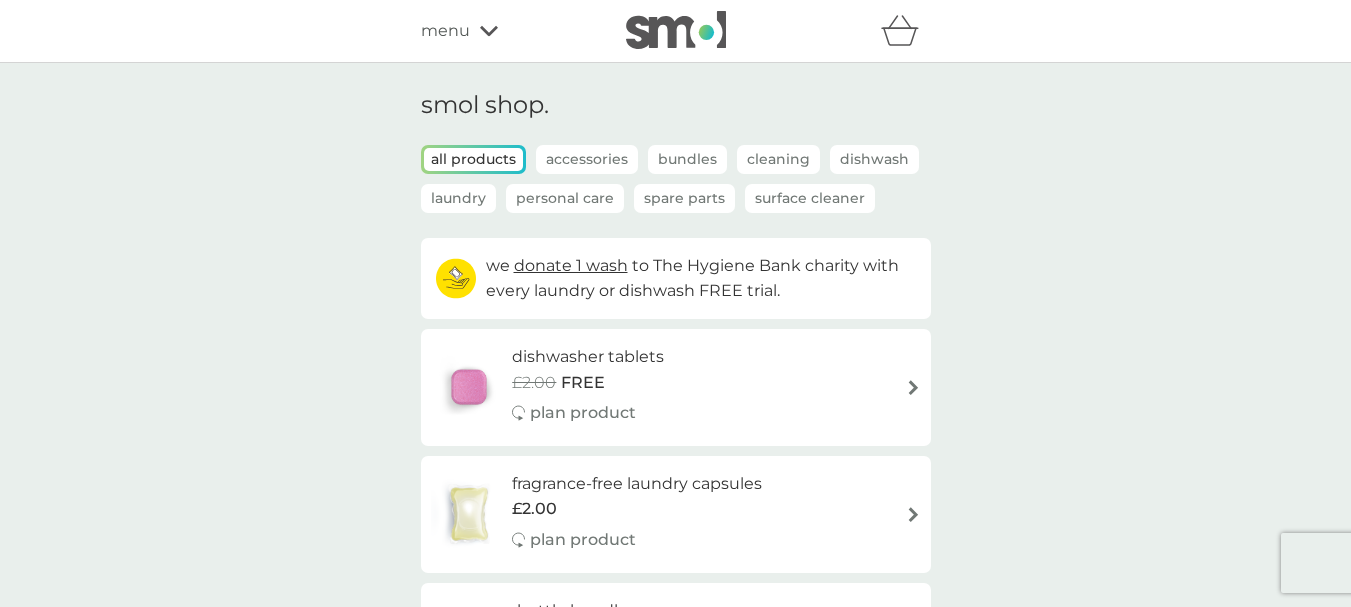 click at bounding box center [676, 30] 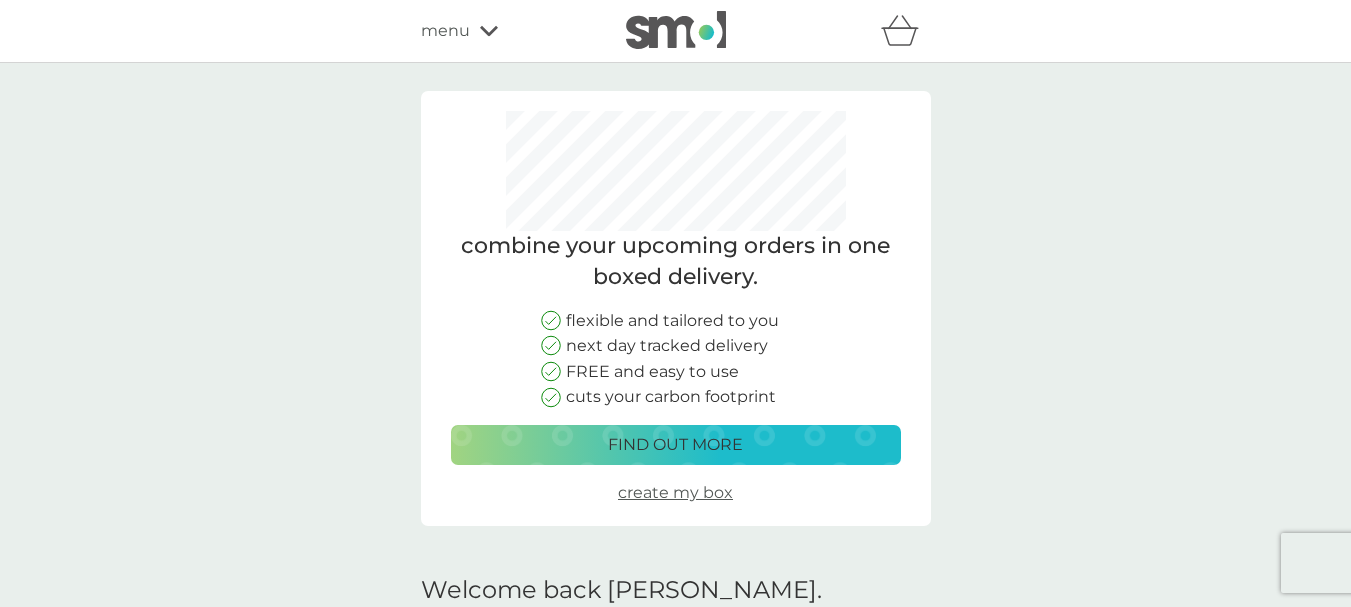 click on "menu" at bounding box center [506, 31] 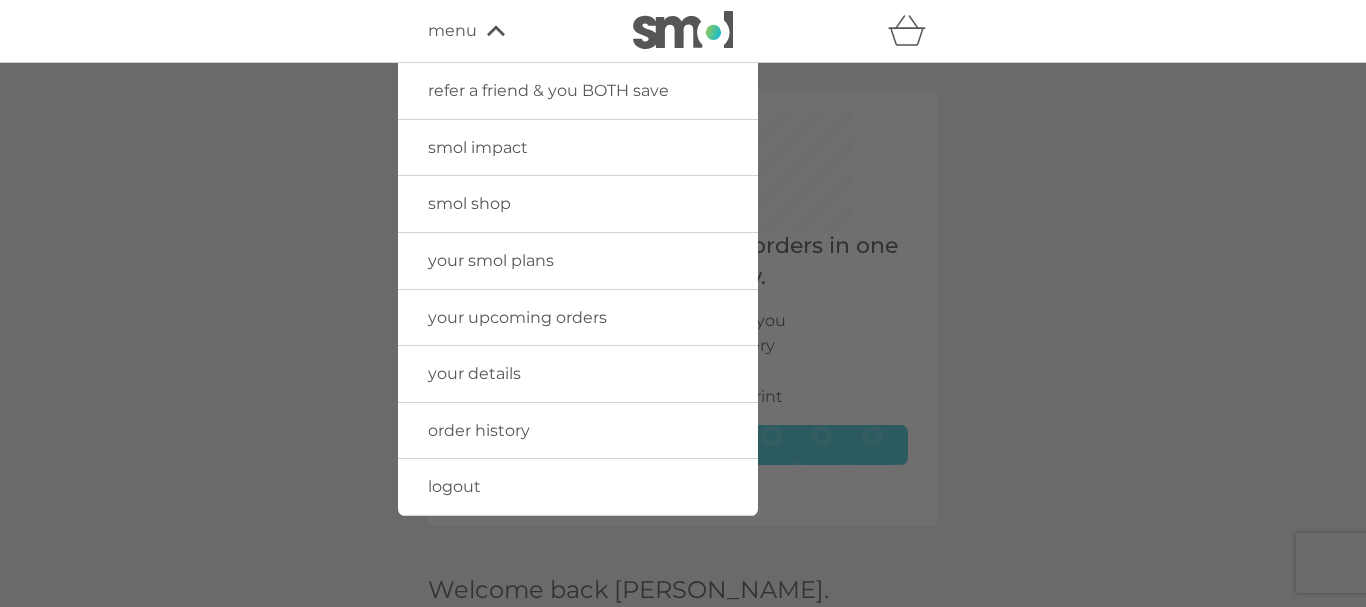 click on "your smol plans" at bounding box center [491, 260] 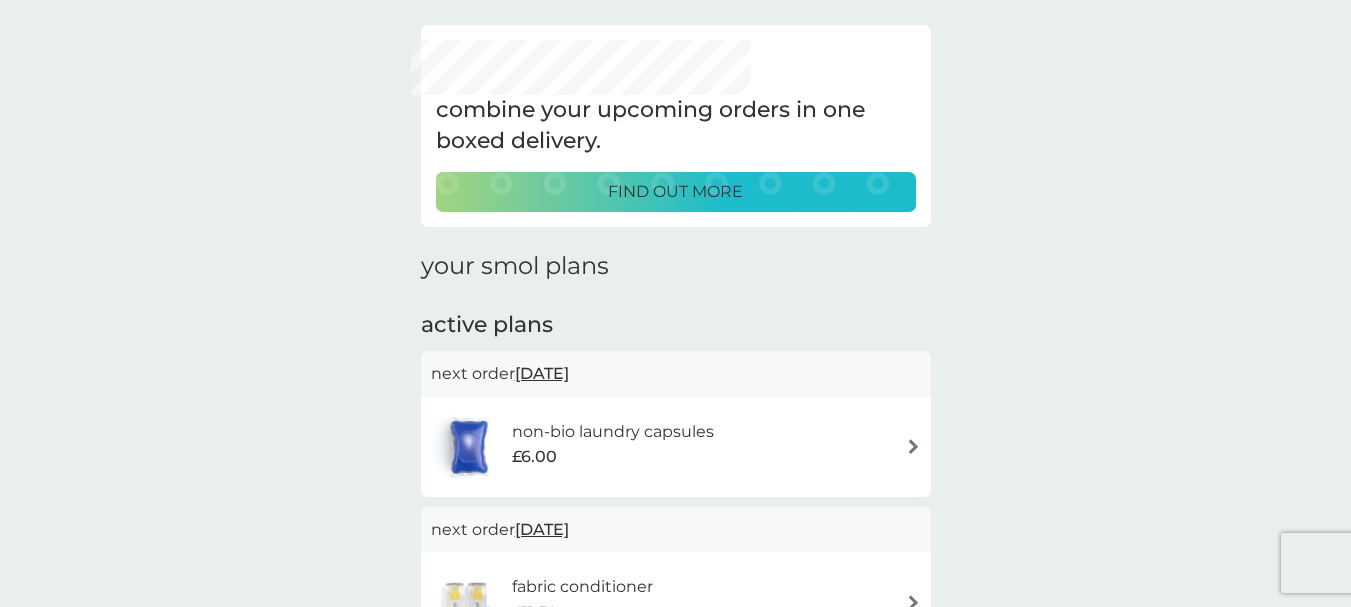 scroll, scrollTop: 0, scrollLeft: 0, axis: both 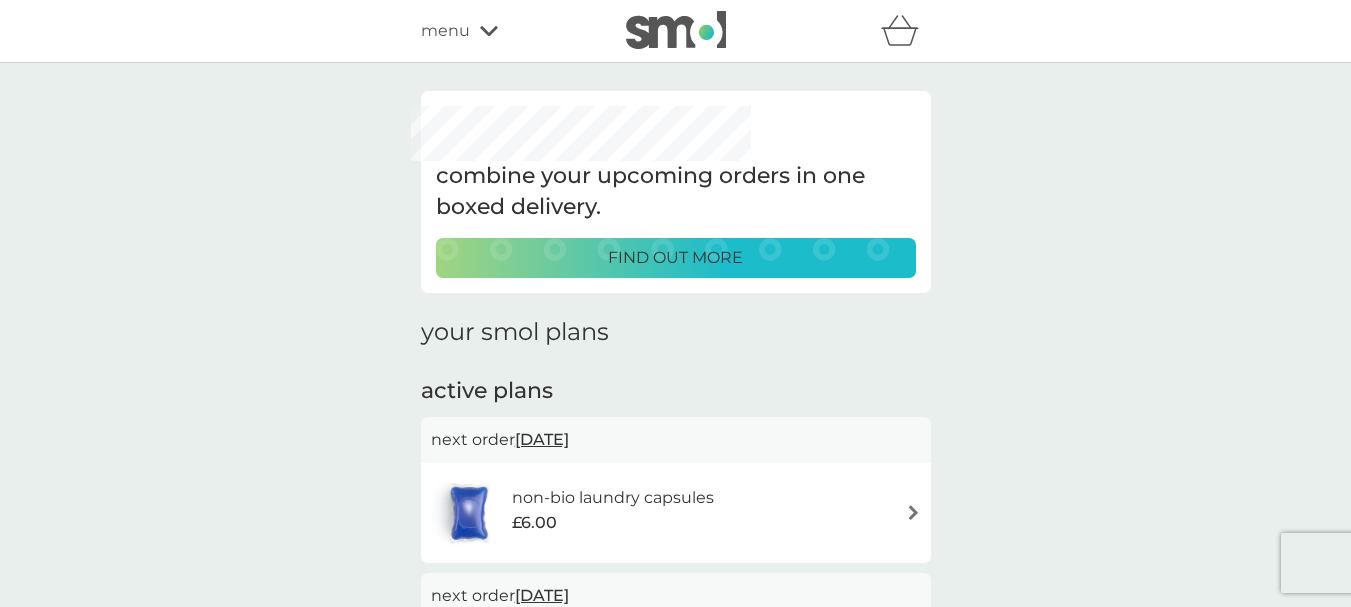 click at bounding box center (676, 31) 